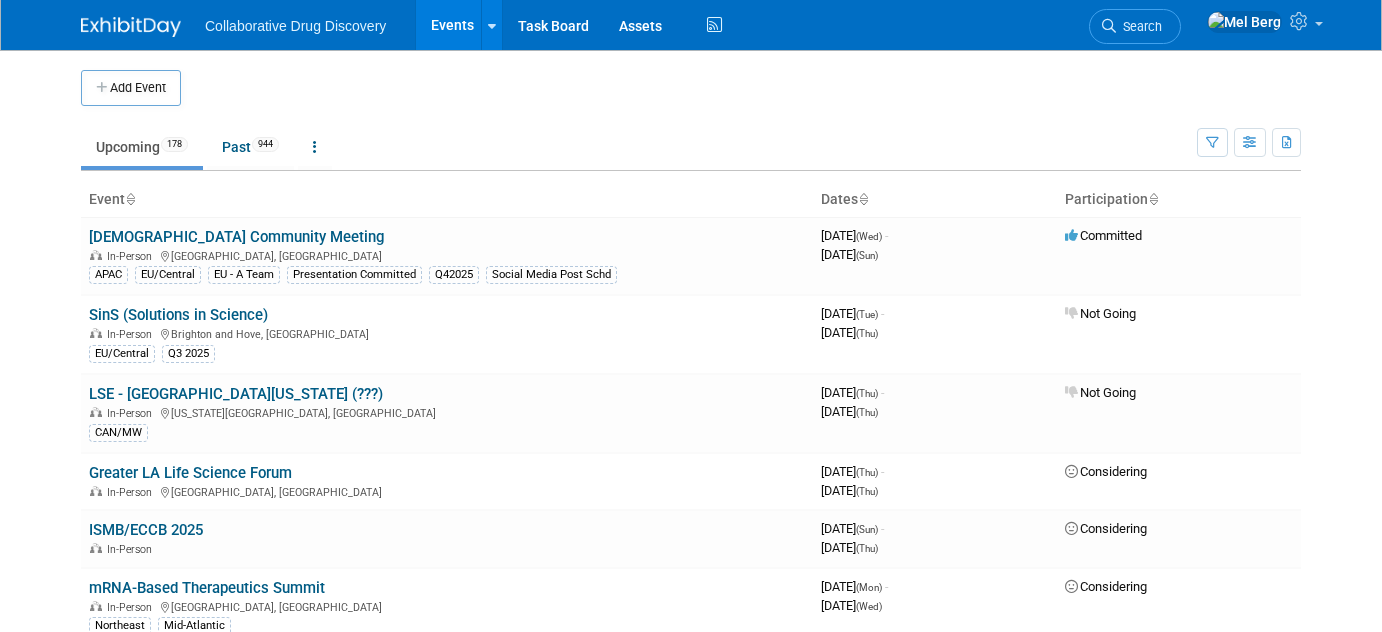 scroll, scrollTop: 0, scrollLeft: 0, axis: both 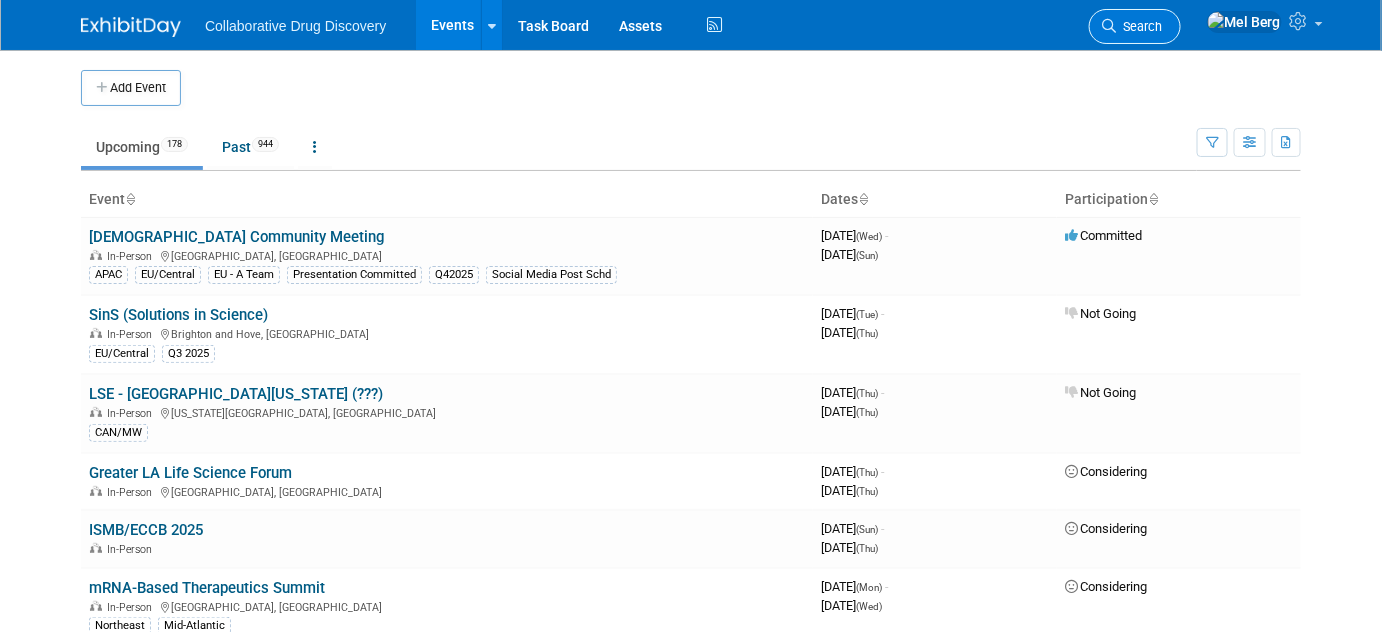 click on "Search" at bounding box center [1139, 26] 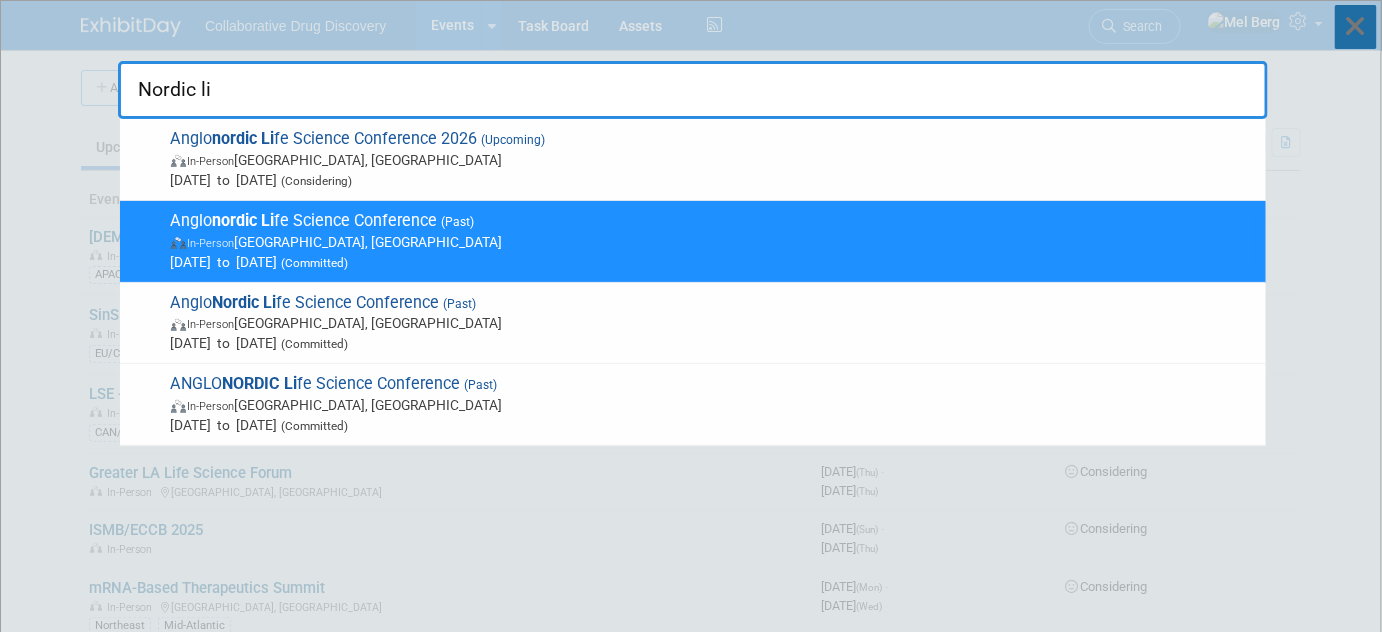 type on "Nordic li" 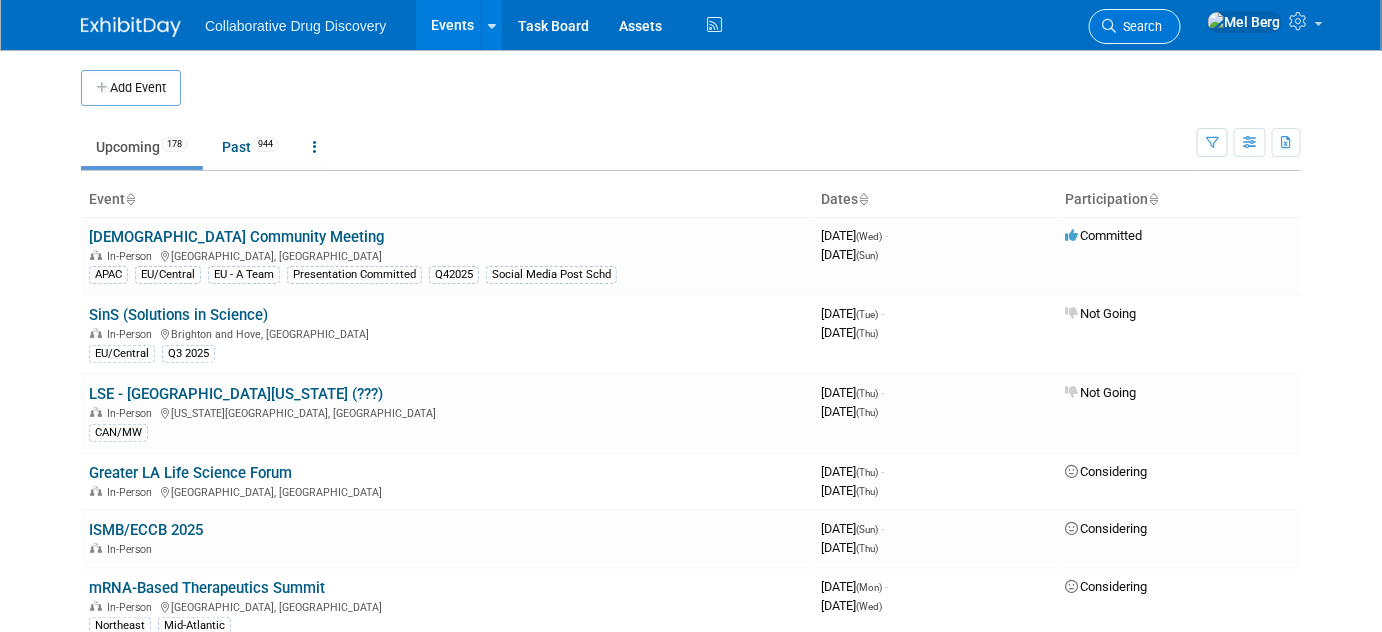 click on "Search" at bounding box center (1139, 26) 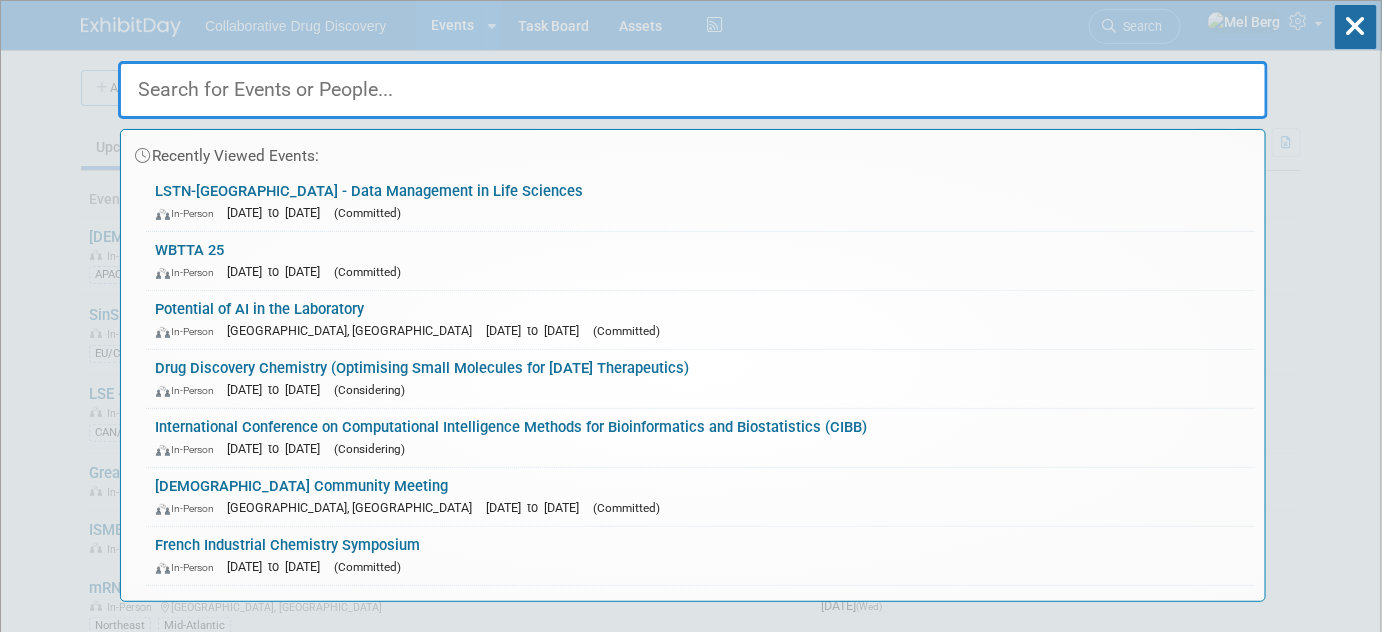 paste on "Nordic Life Science Days 2025" 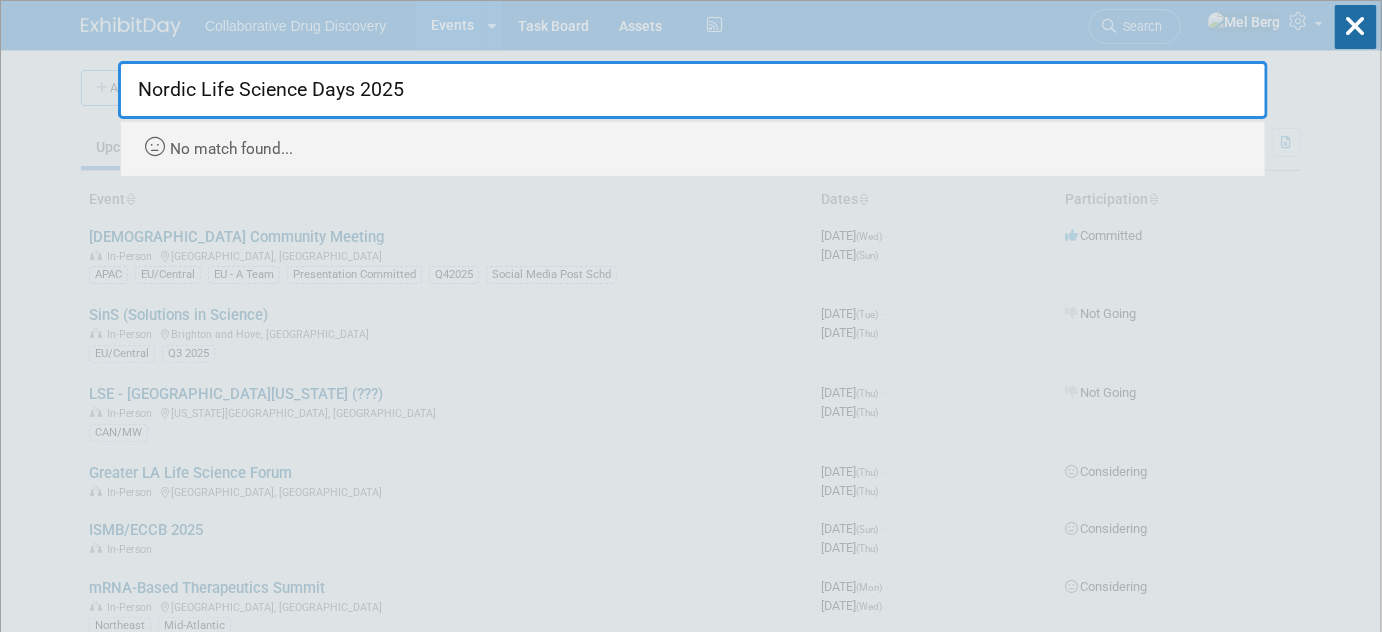 type on "Nordic Life Science Days 2025" 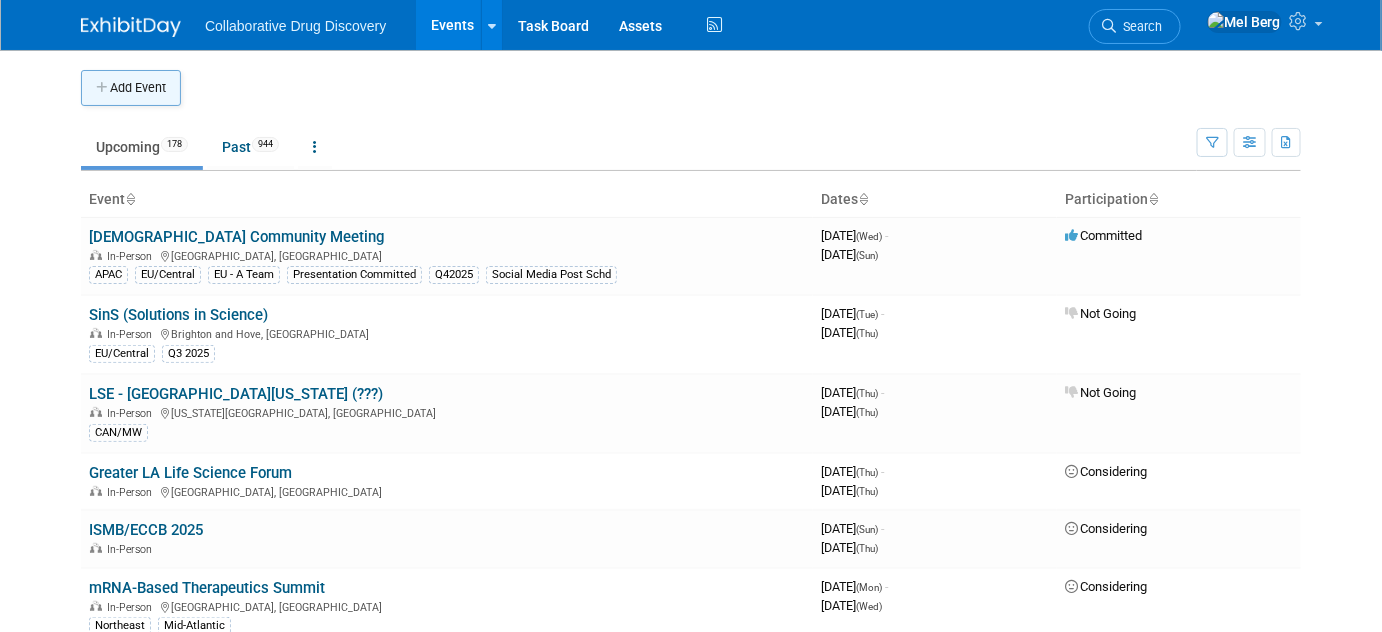 click on "Add Event" at bounding box center (131, 88) 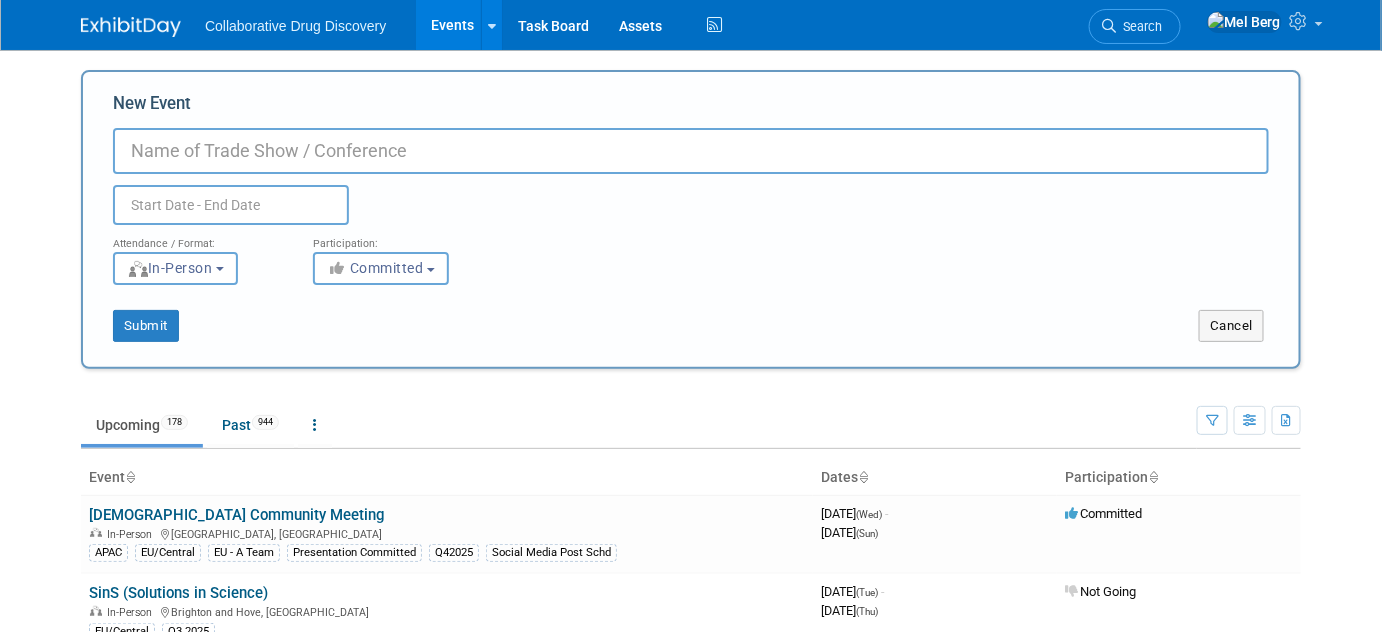 click on "New Event" at bounding box center [691, 151] 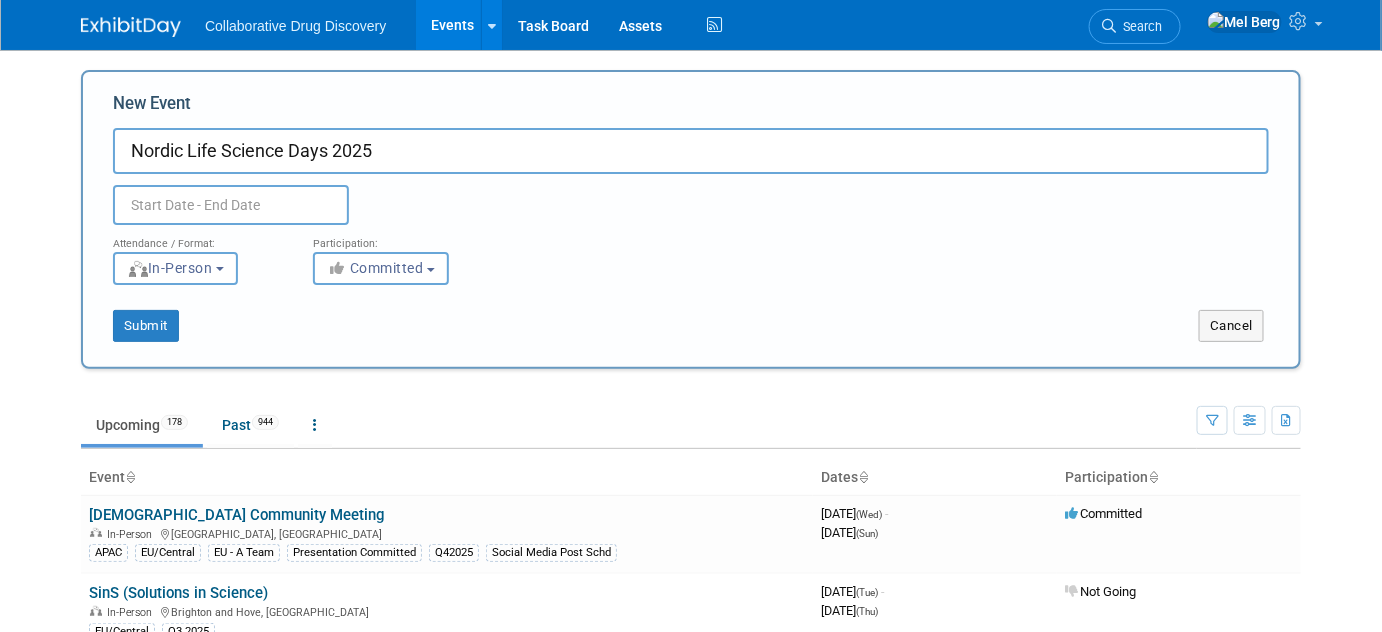 type on "Nordic Life Science Days 2025" 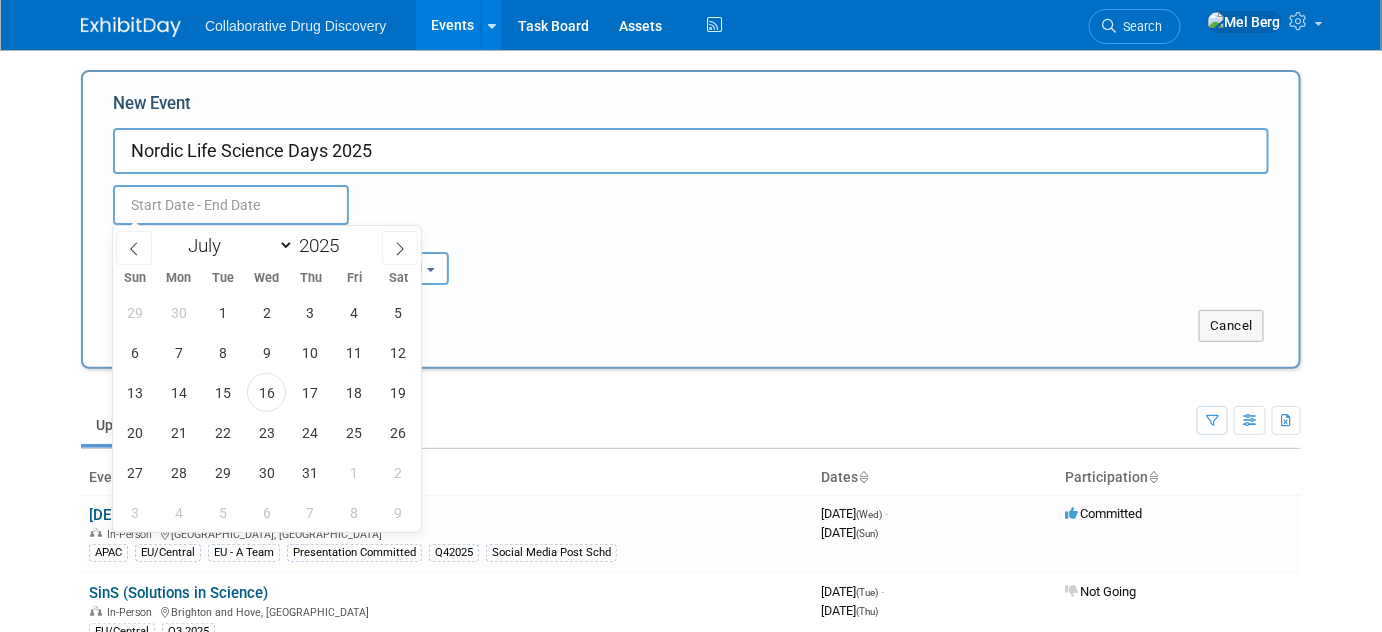 click at bounding box center (231, 205) 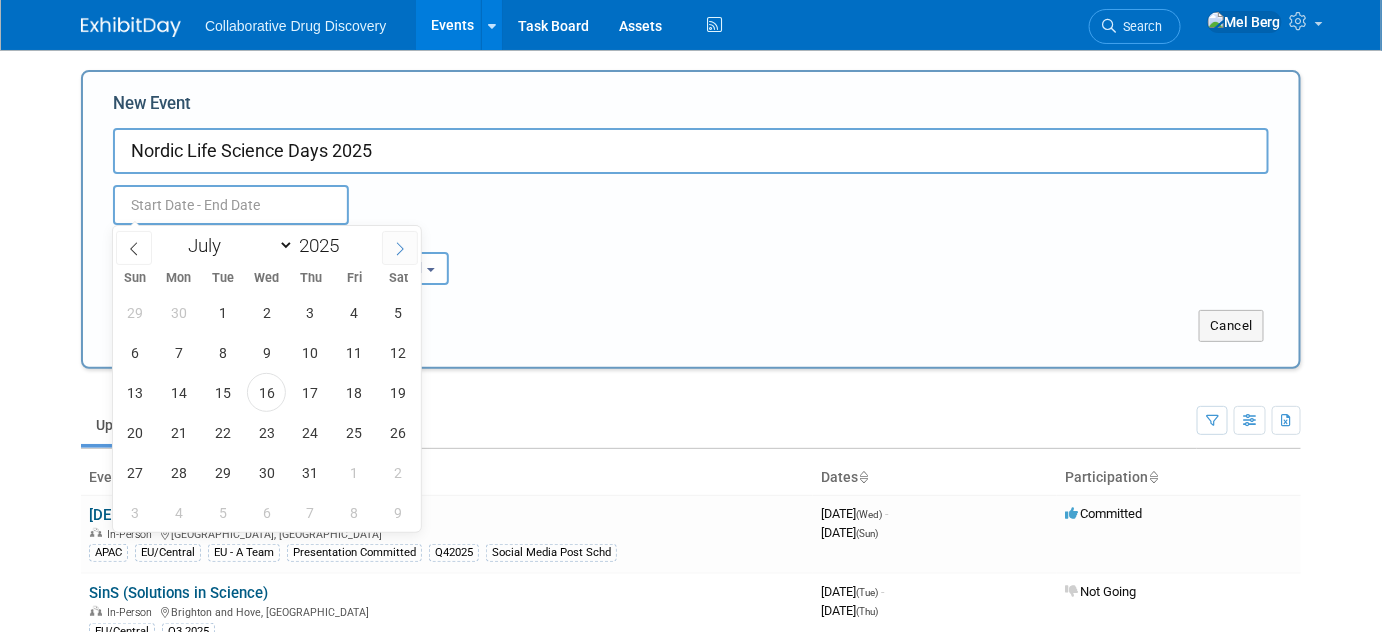 click 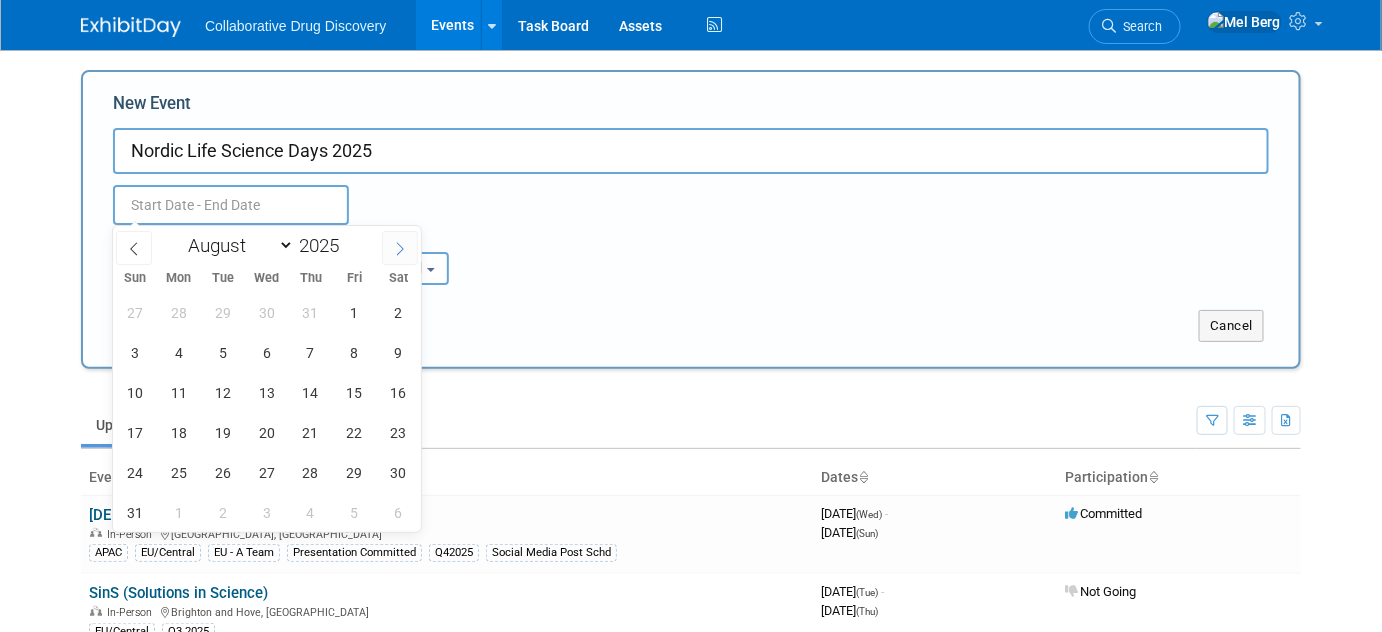 click 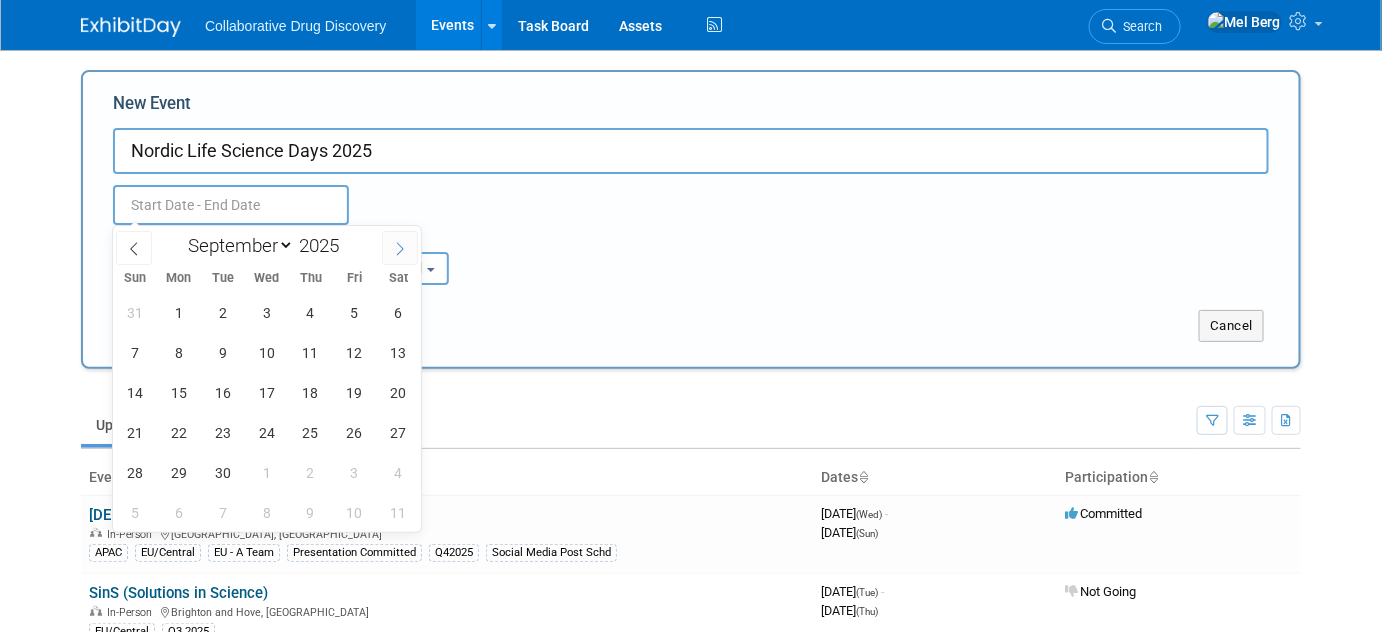 click 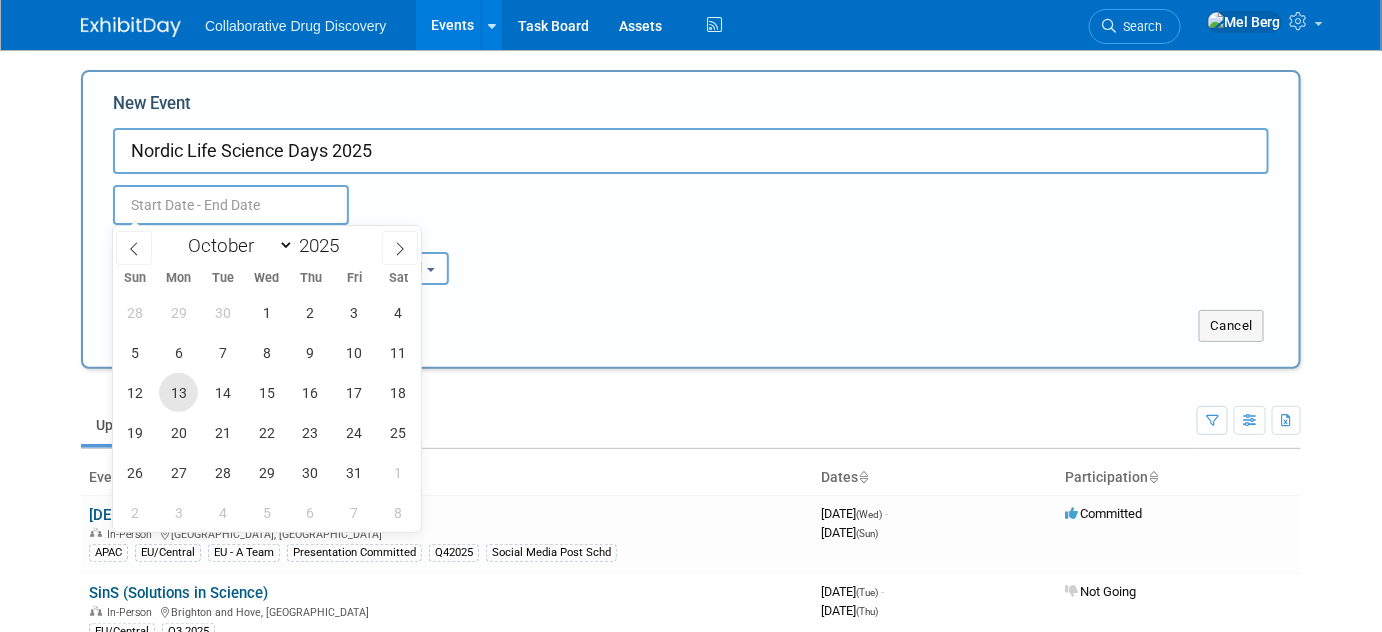 click on "13" at bounding box center (178, 392) 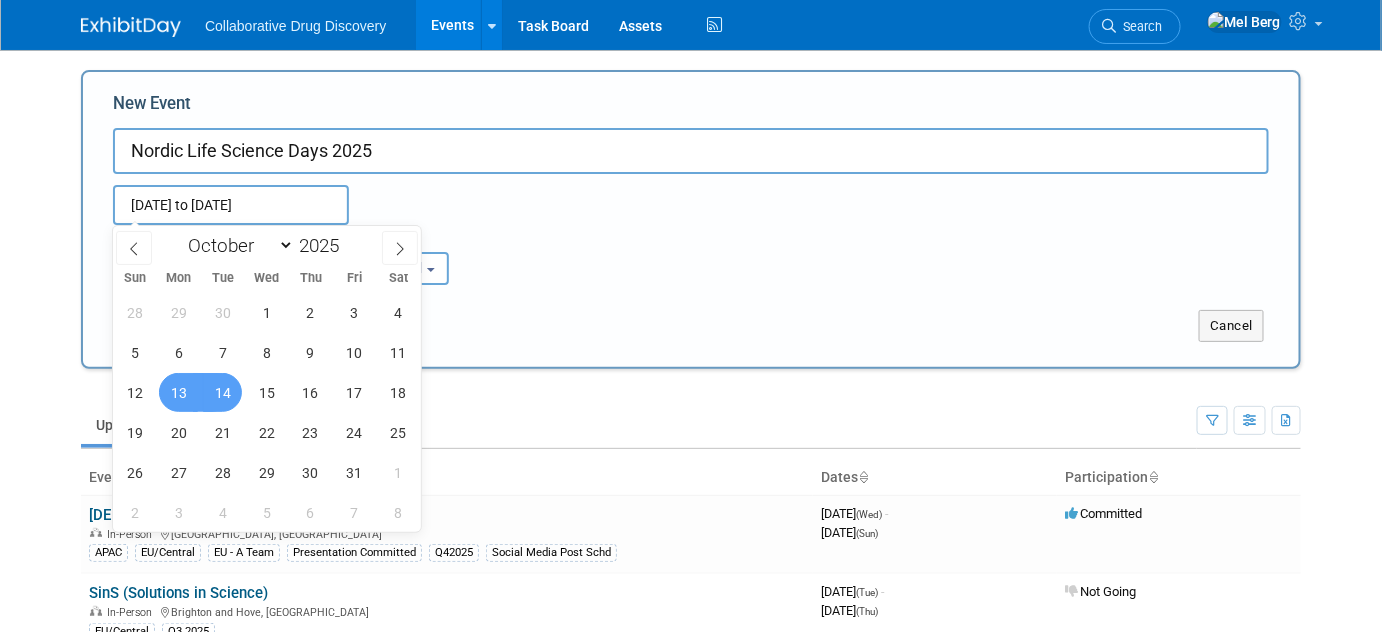 click on "14" at bounding box center (222, 392) 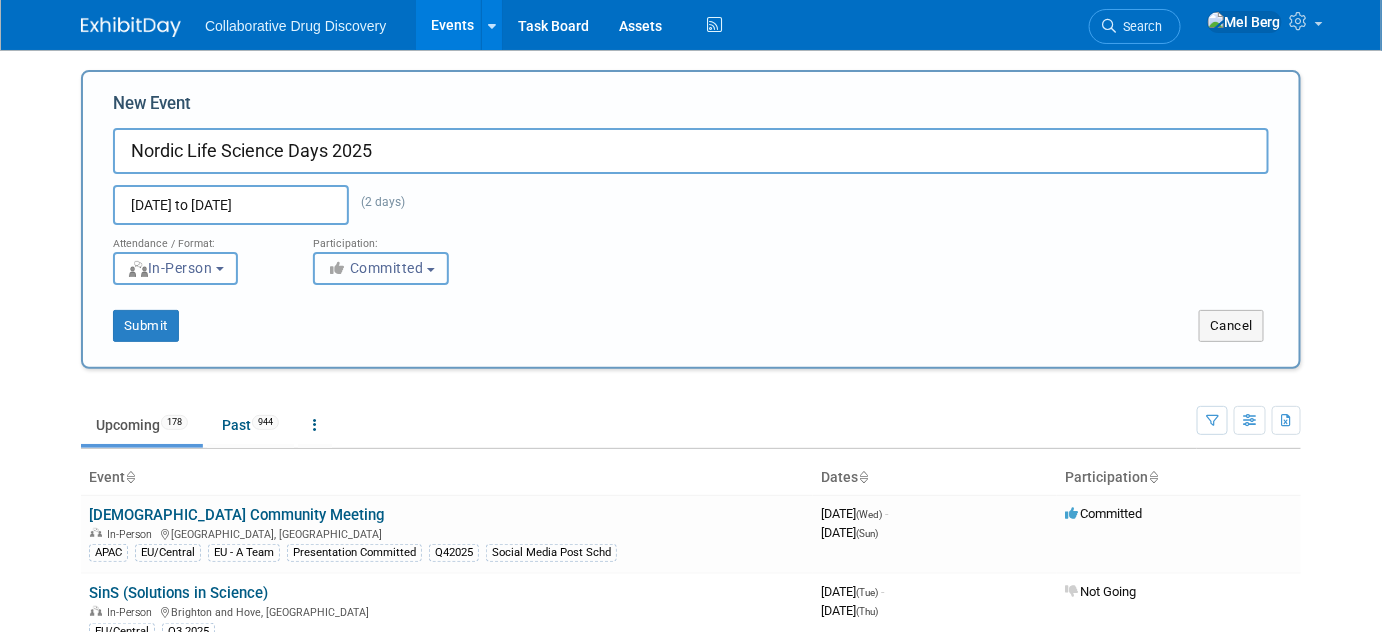 click on "Committed" at bounding box center [375, 268] 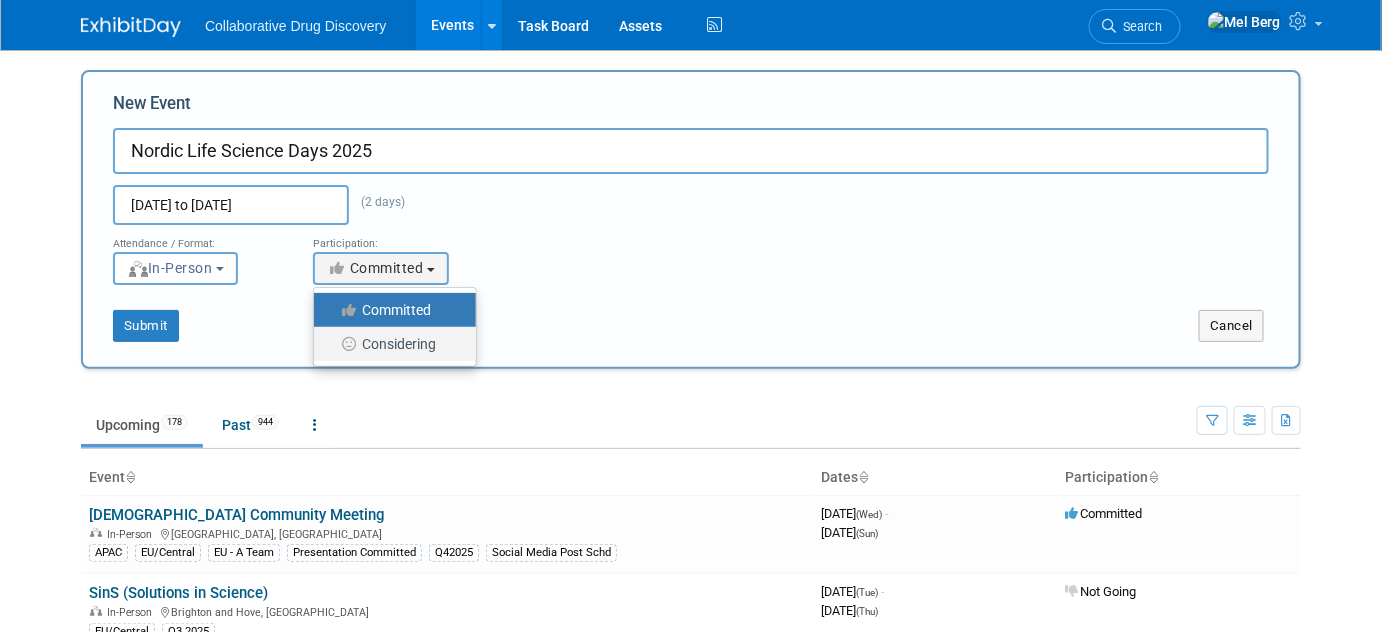 click on "Considering" at bounding box center [390, 344] 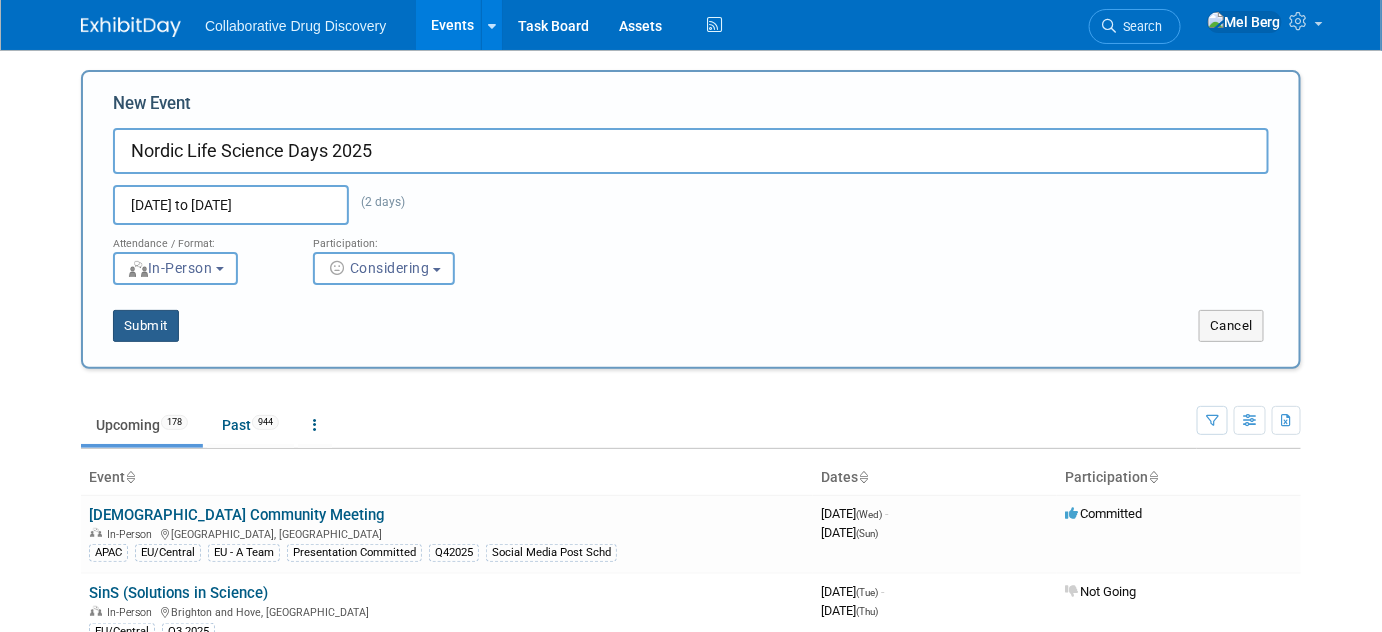 click on "Submit" at bounding box center (146, 326) 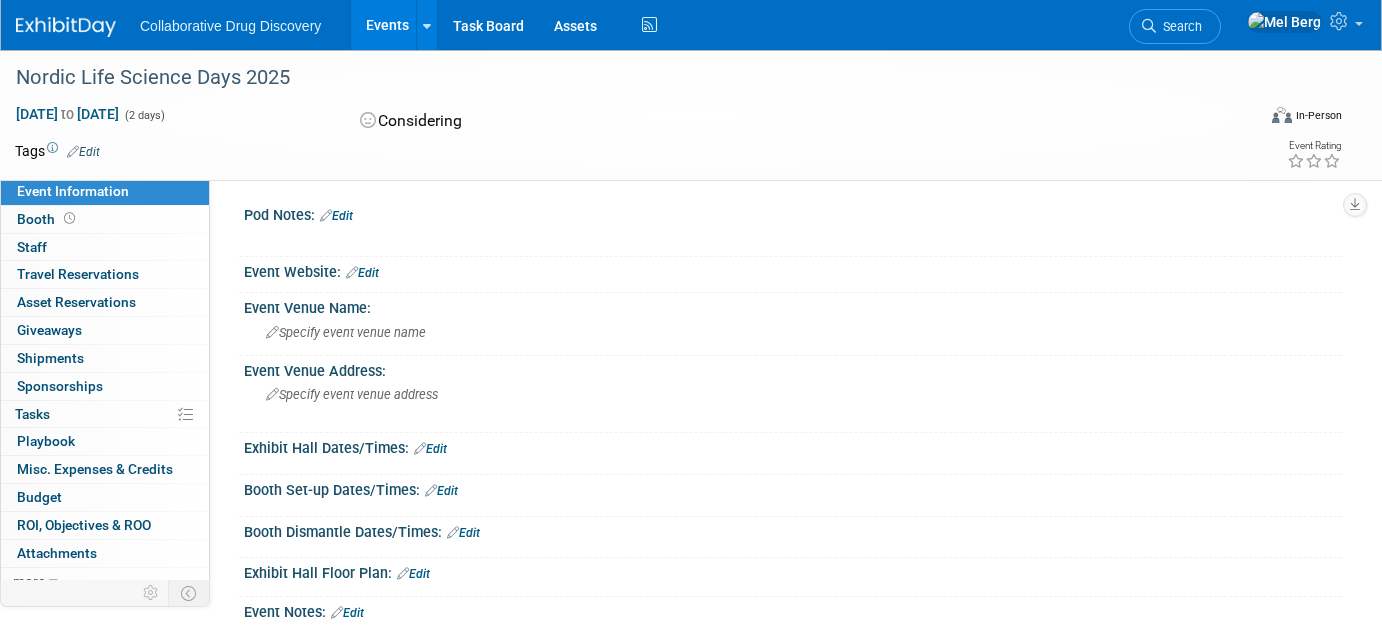 scroll, scrollTop: 0, scrollLeft: 0, axis: both 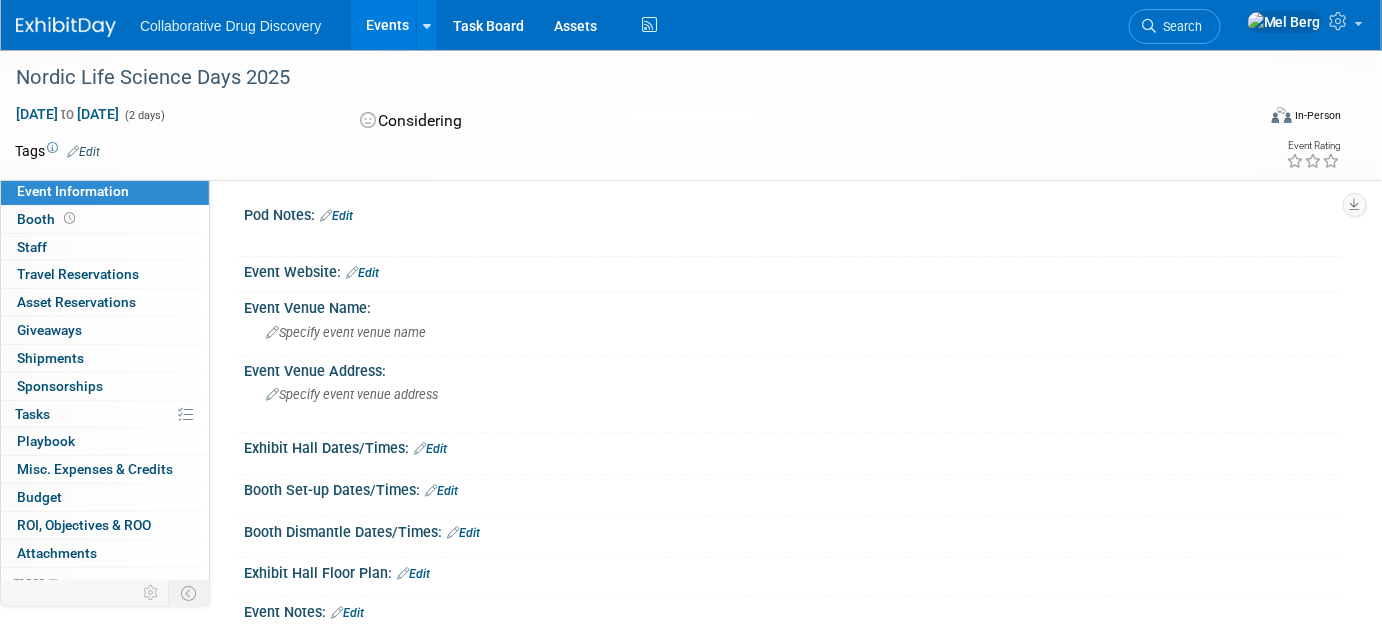 click on "Edit" at bounding box center (83, 152) 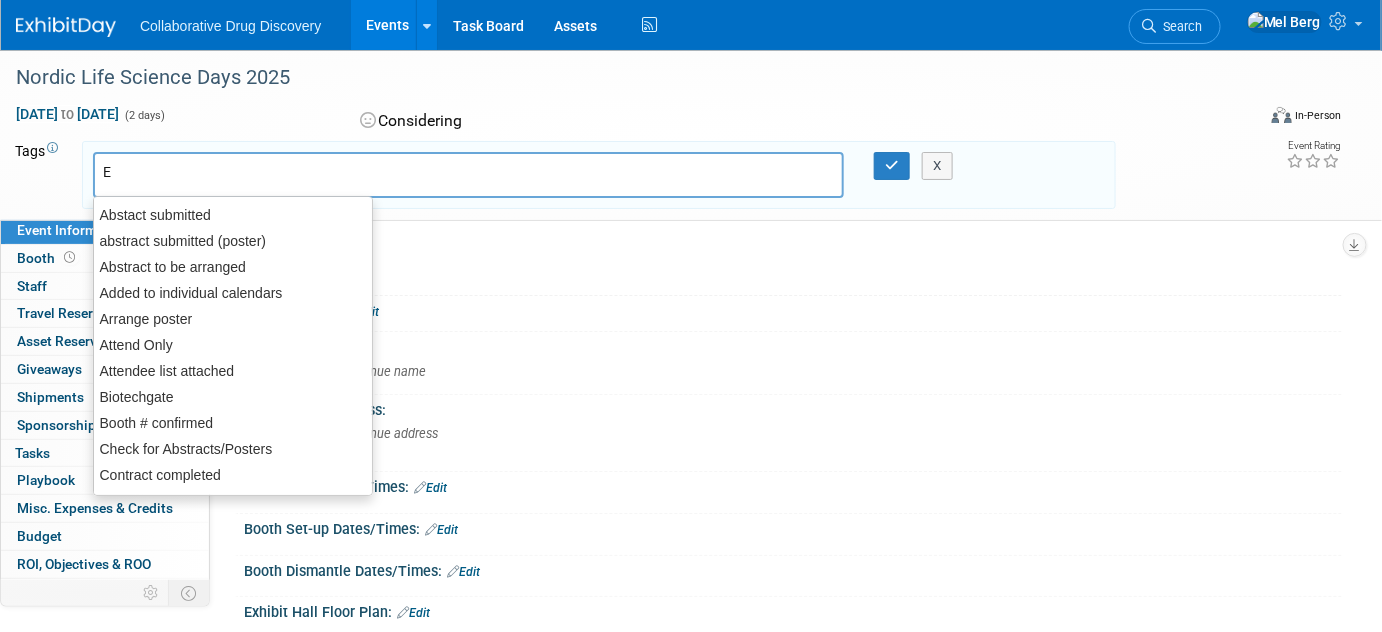 type on "EU" 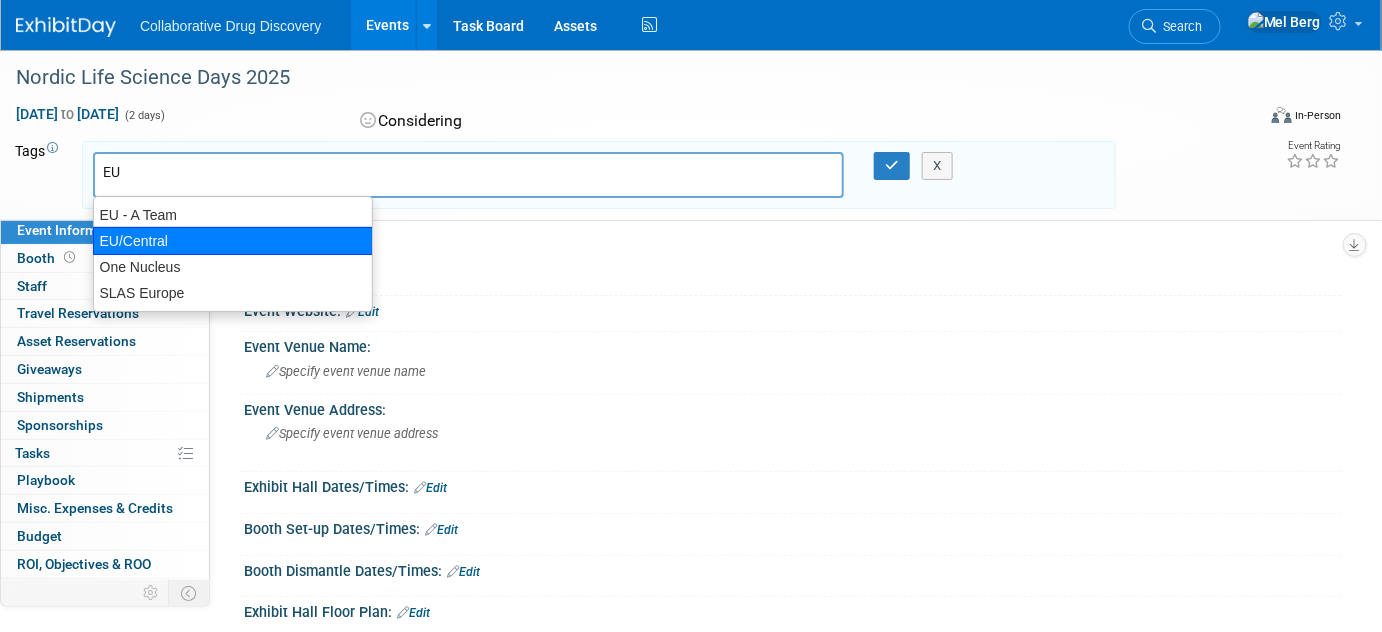 click on "EU/Central" at bounding box center (233, 241) 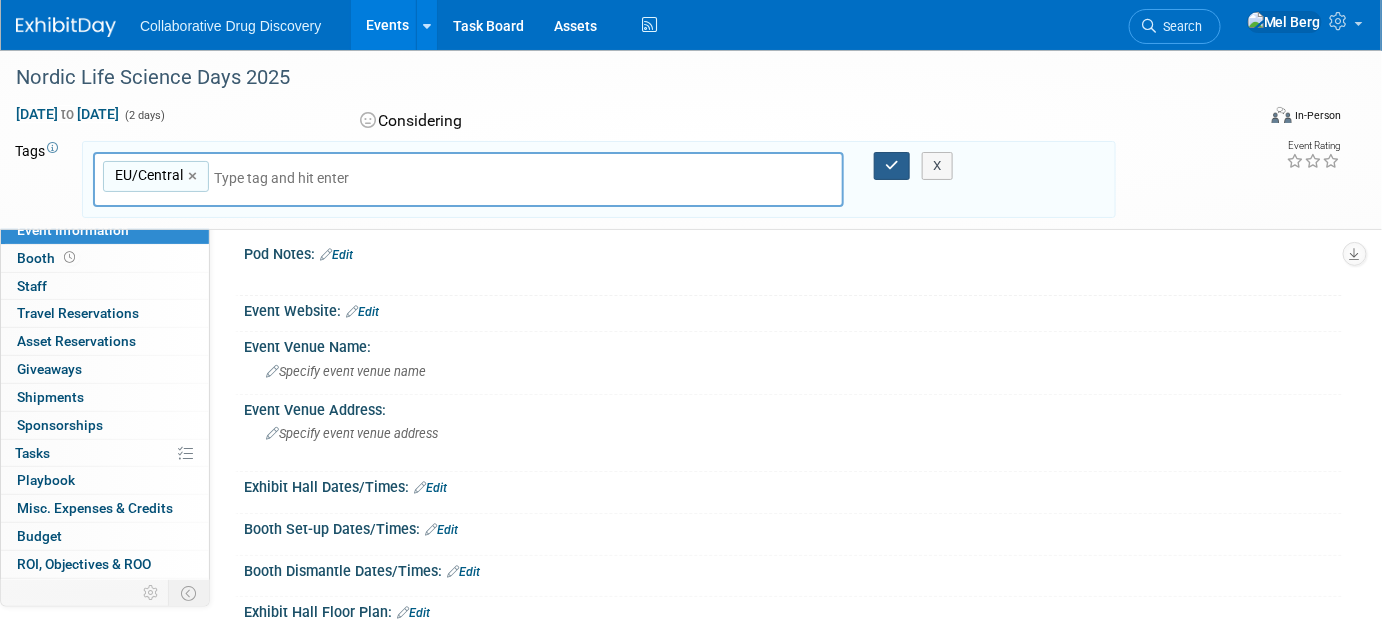 click at bounding box center [892, 166] 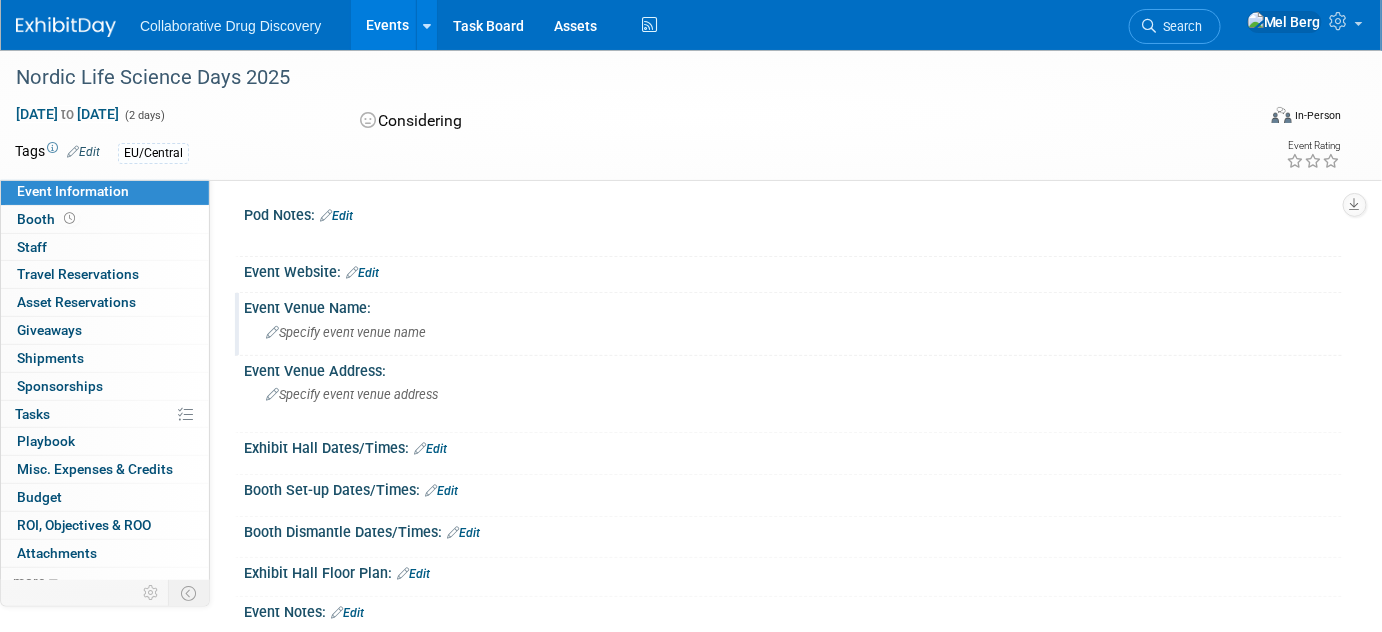 click on "Specify event venue name" at bounding box center (346, 332) 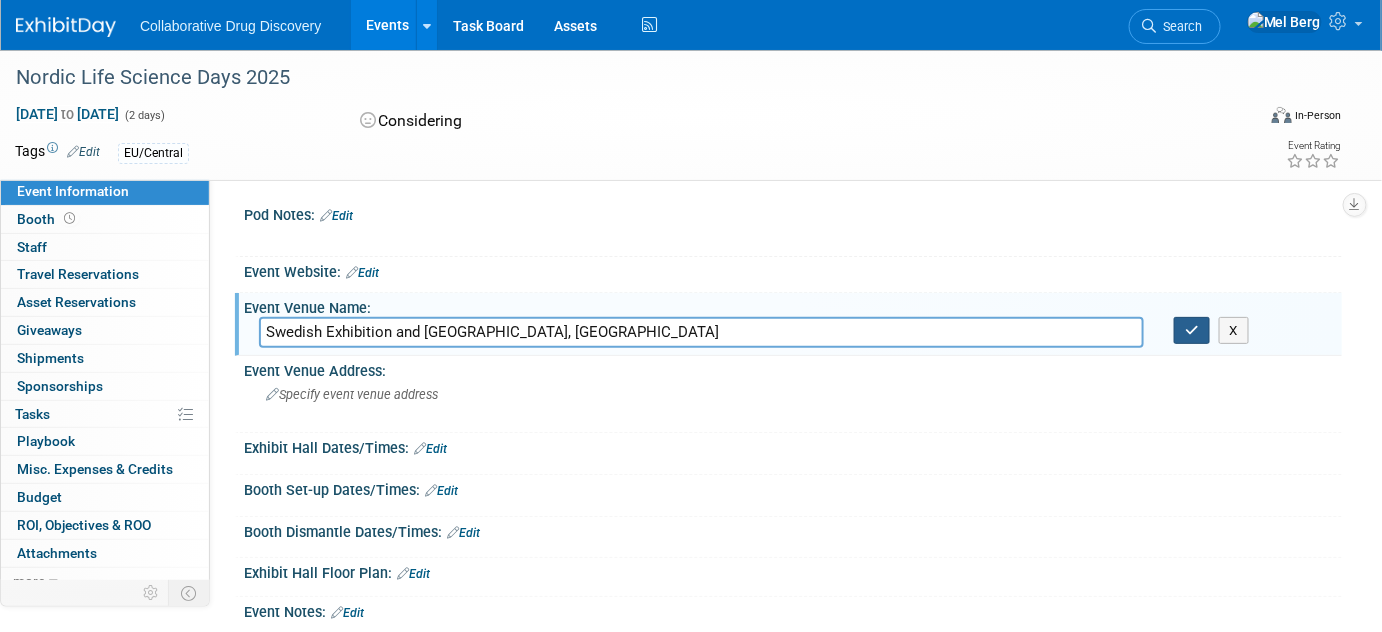 type on "Swedish Exhibition and Congress Center, Gothenburg" 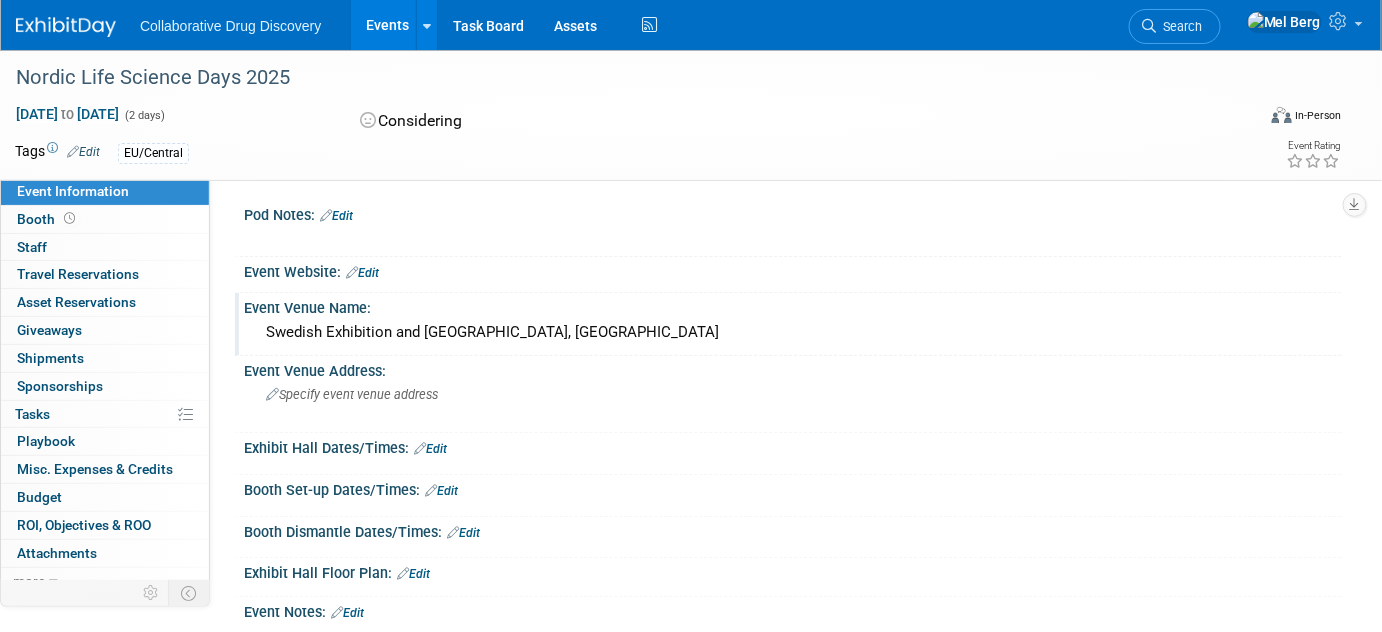 click on "Edit" at bounding box center [336, 216] 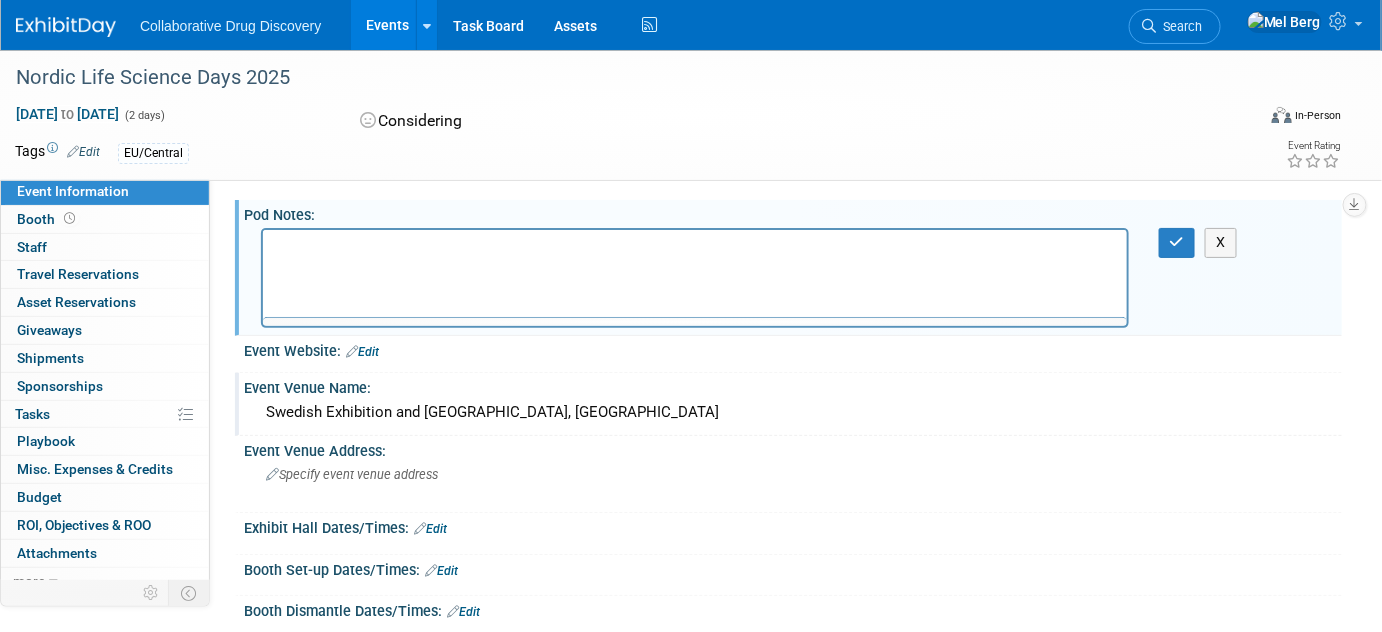 scroll, scrollTop: 0, scrollLeft: 0, axis: both 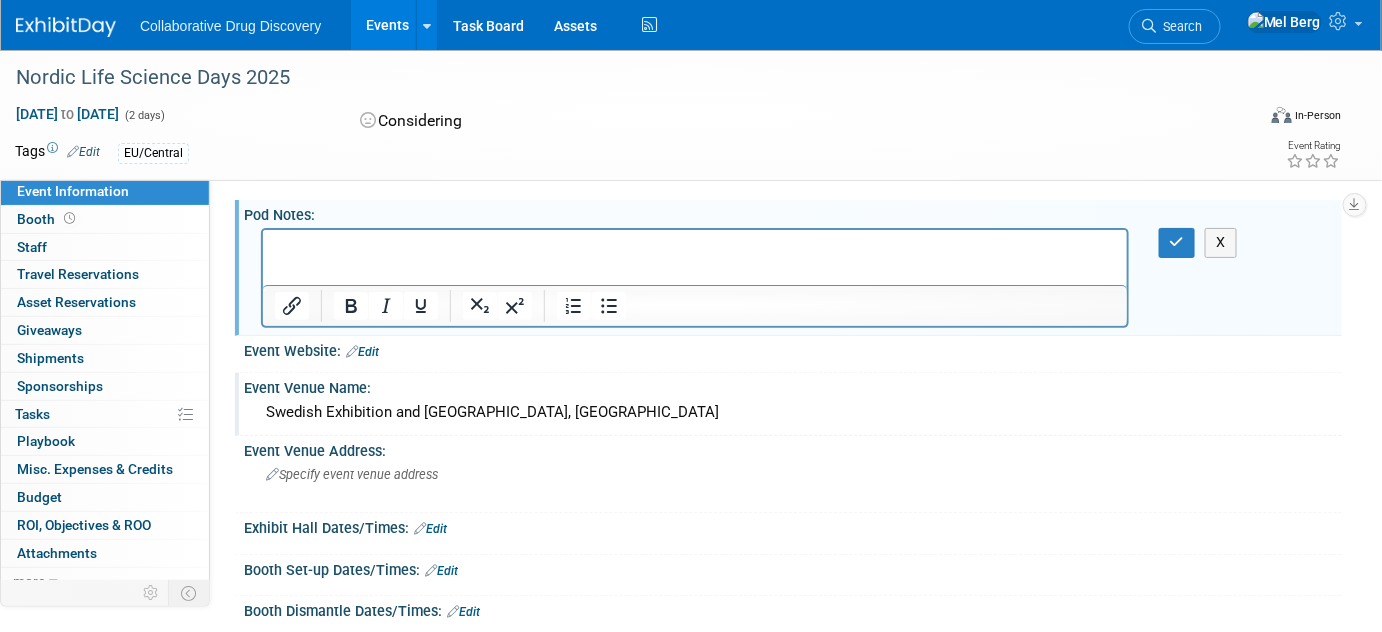 click on "Pod Notes:
Edit
X" at bounding box center (788, 268) 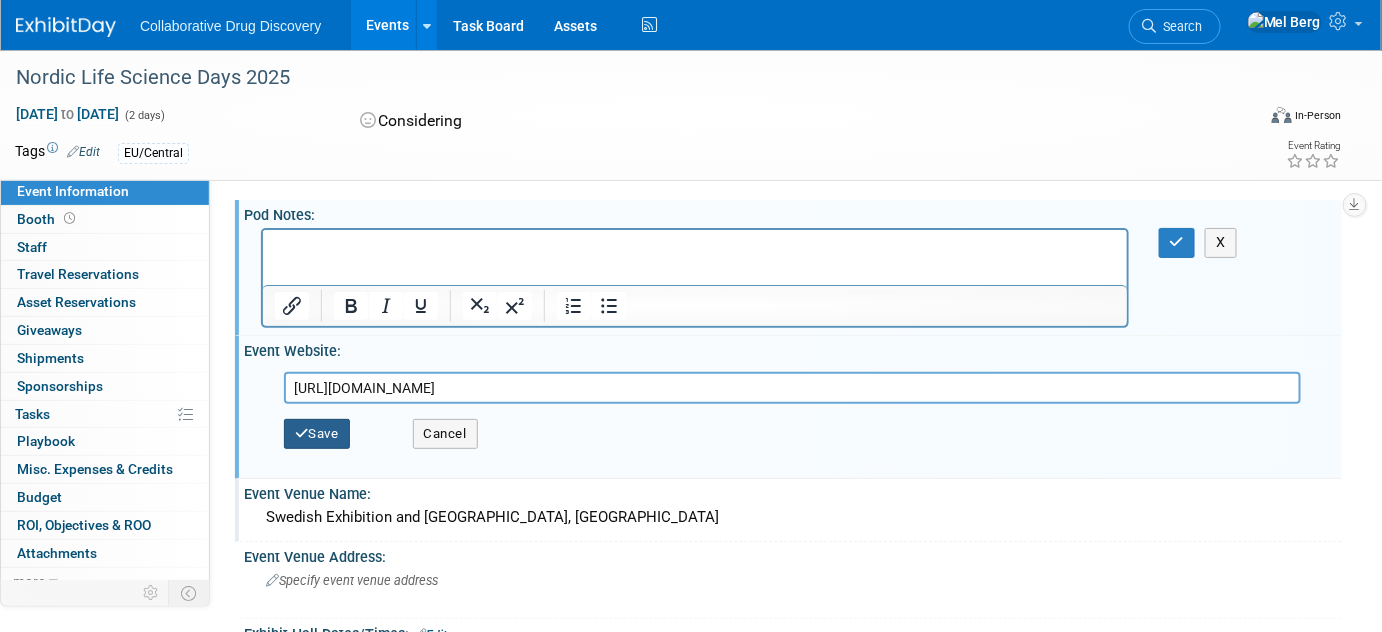 type on "https://nlsdays.com/" 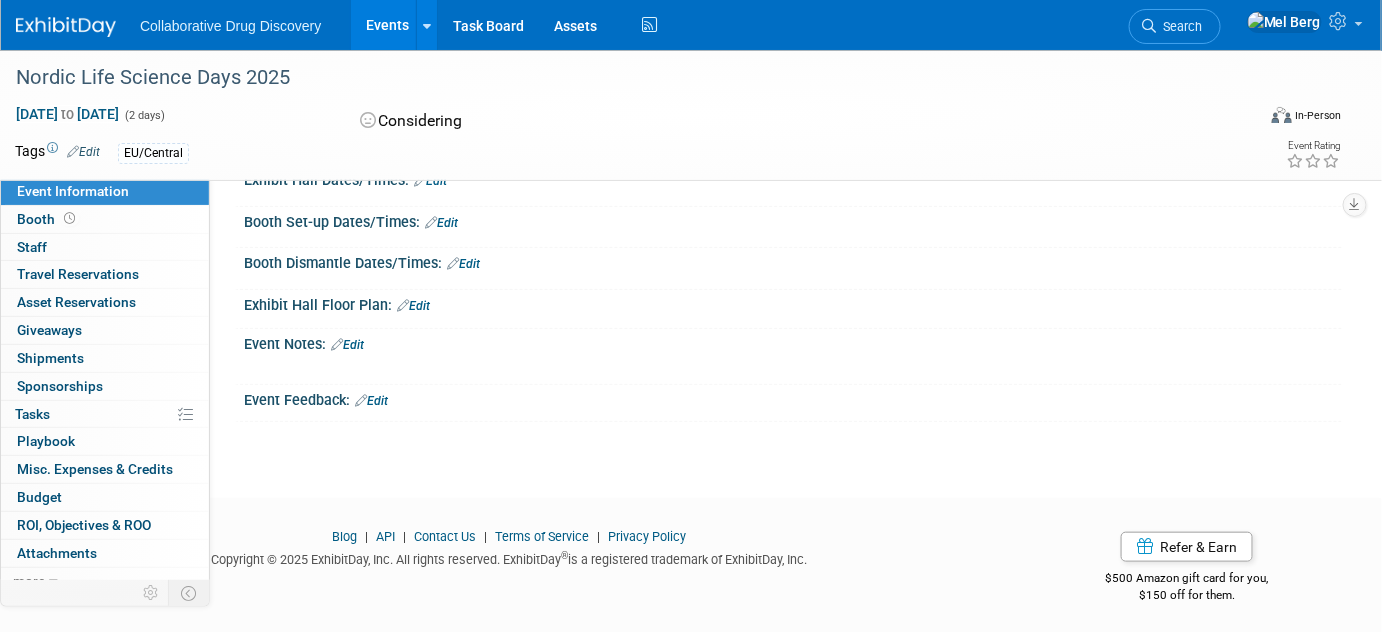 scroll, scrollTop: 272, scrollLeft: 0, axis: vertical 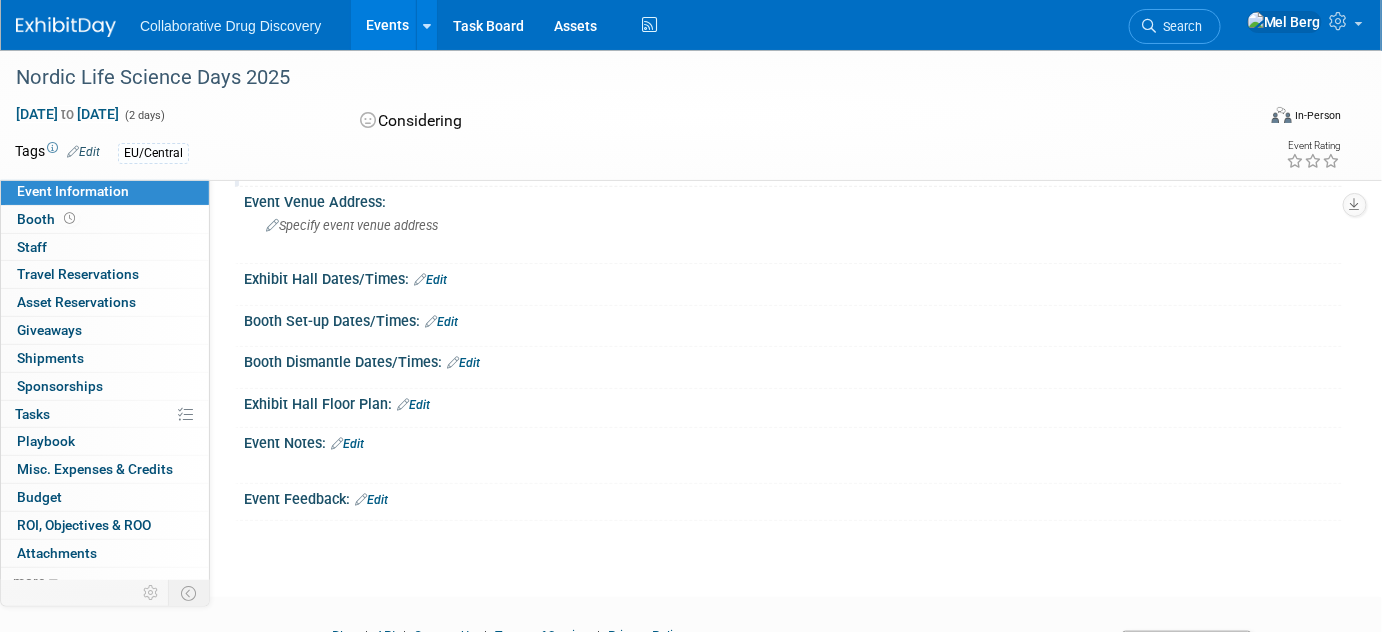 click on "Edit" at bounding box center (347, 444) 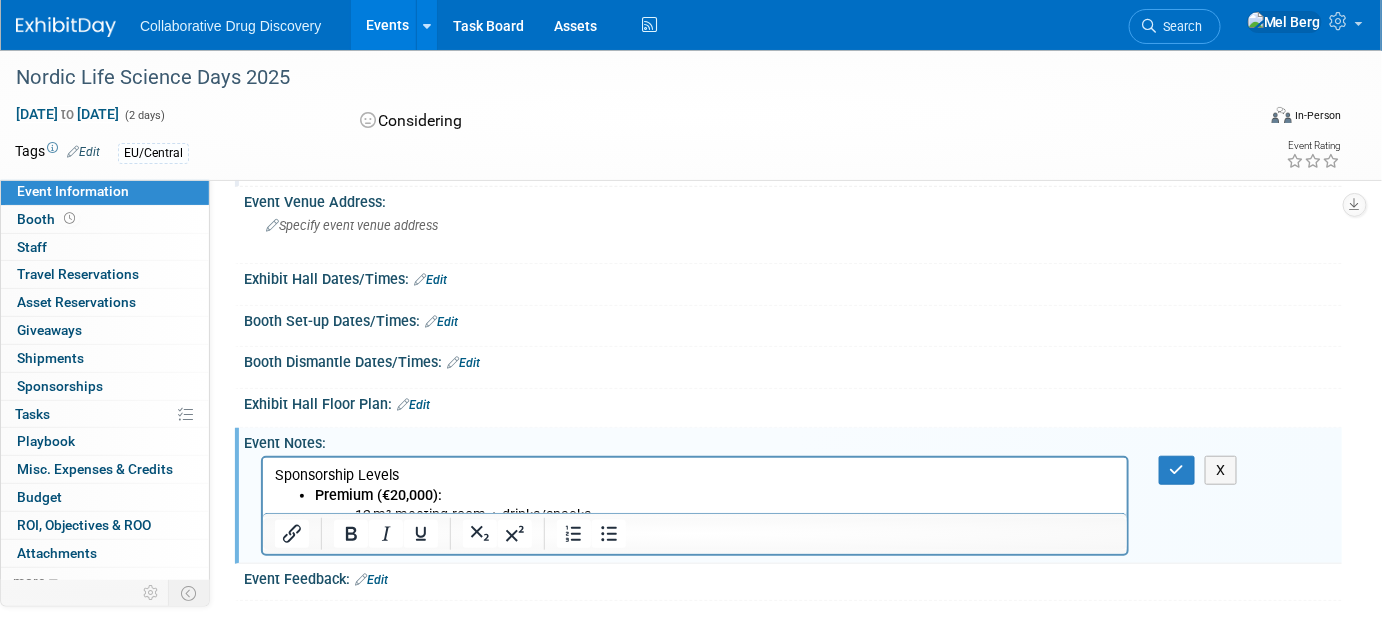 scroll, scrollTop: 543, scrollLeft: 0, axis: vertical 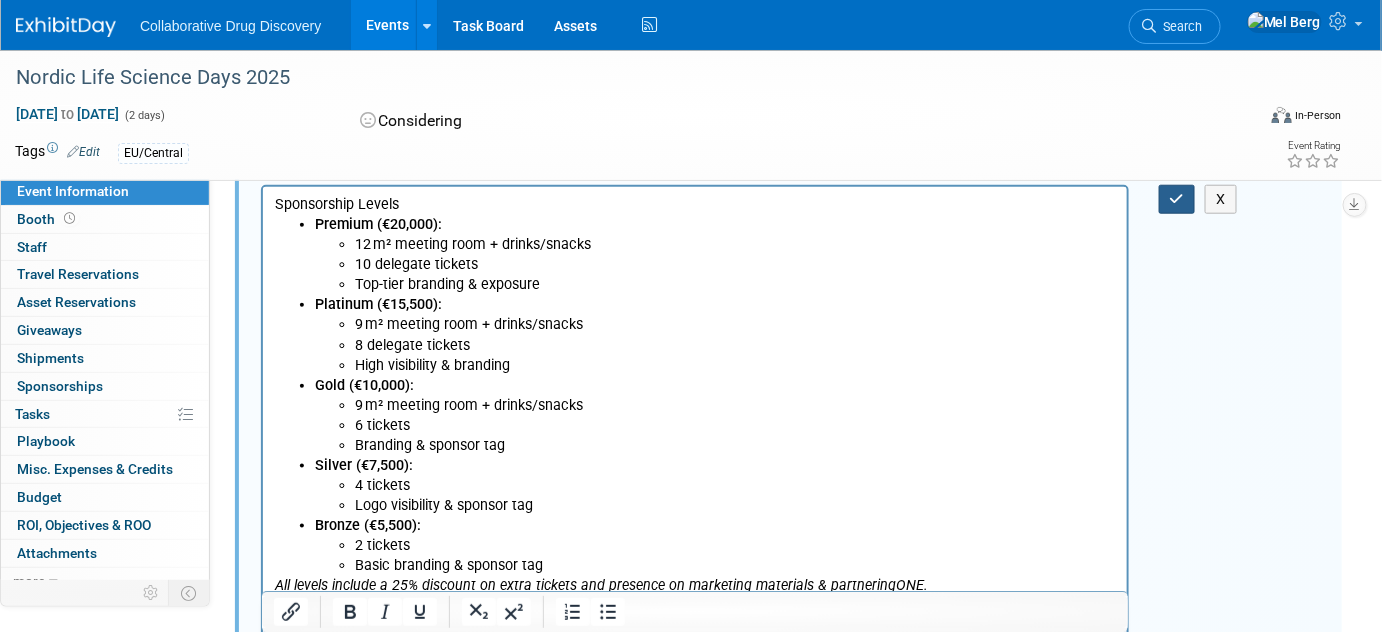 click at bounding box center [1177, 199] 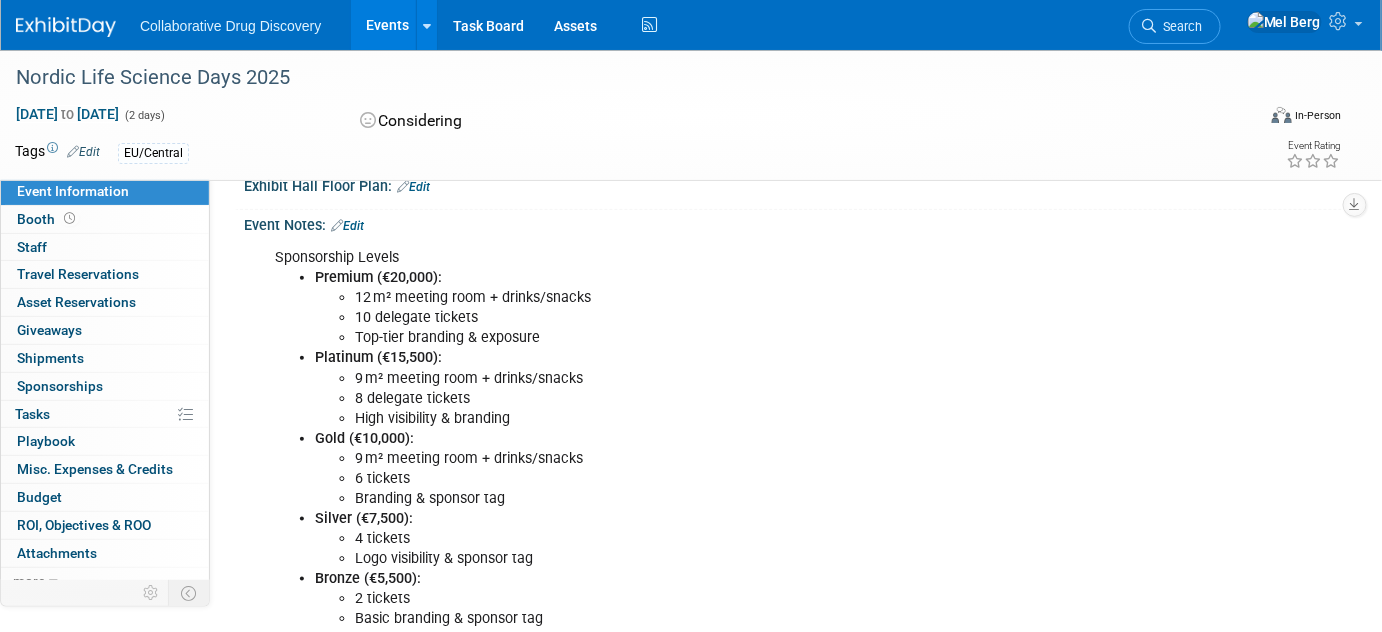 scroll, scrollTop: 179, scrollLeft: 0, axis: vertical 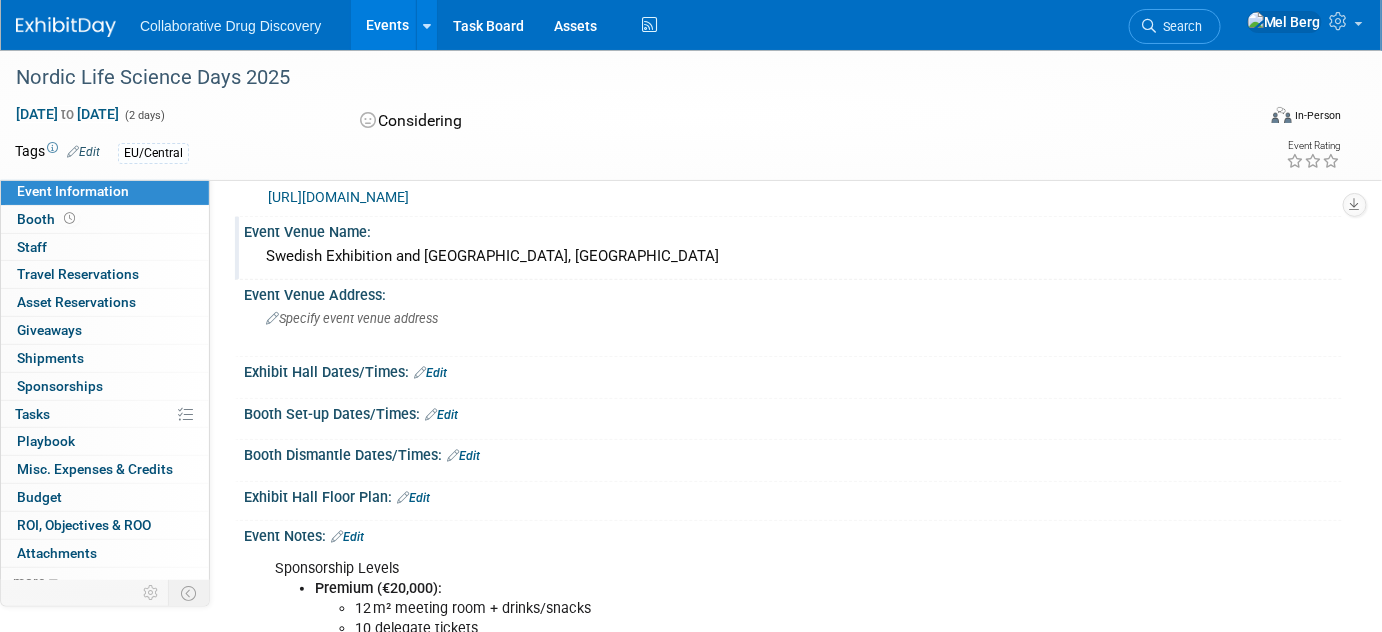 click on "Edit" at bounding box center [347, 537] 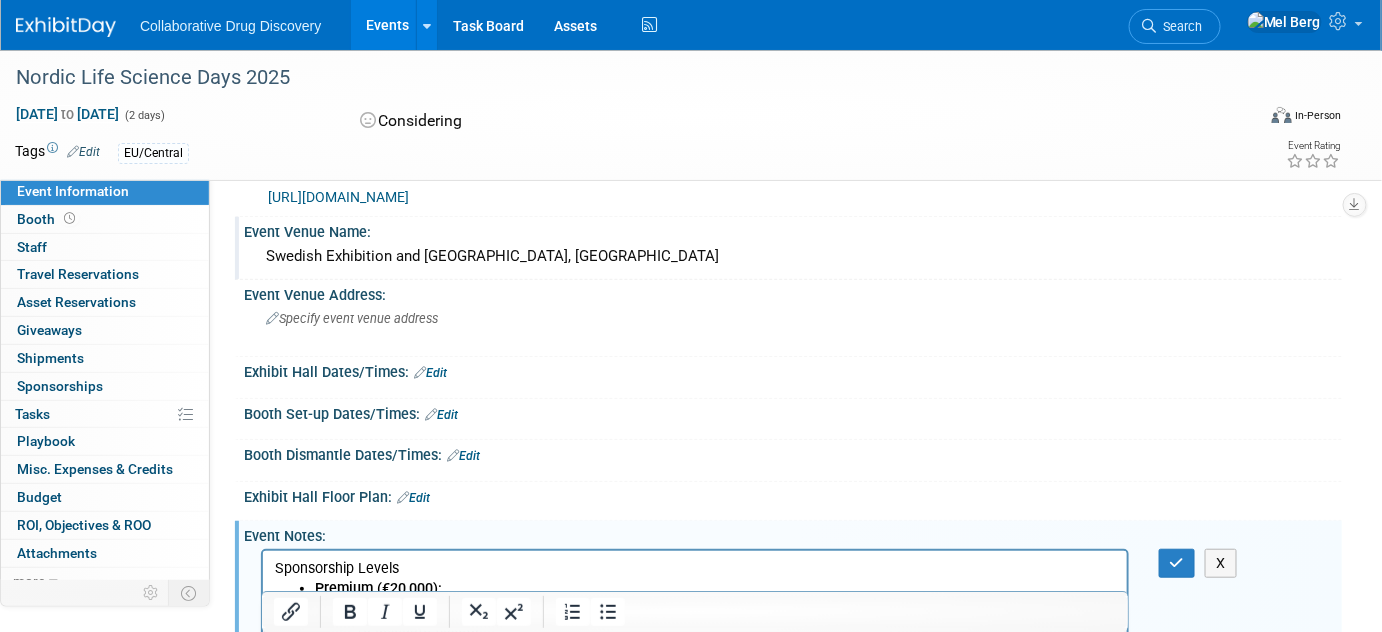 scroll, scrollTop: 0, scrollLeft: 0, axis: both 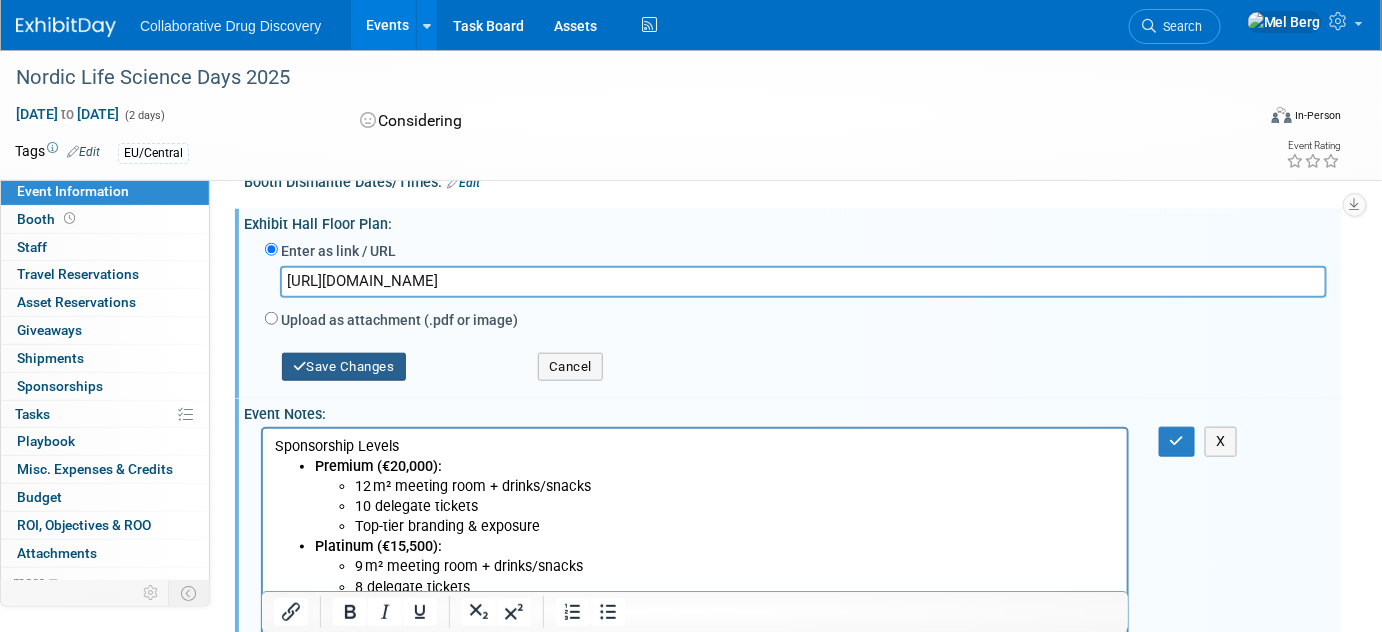 type on "https://nlsdays2025.expofp.com/" 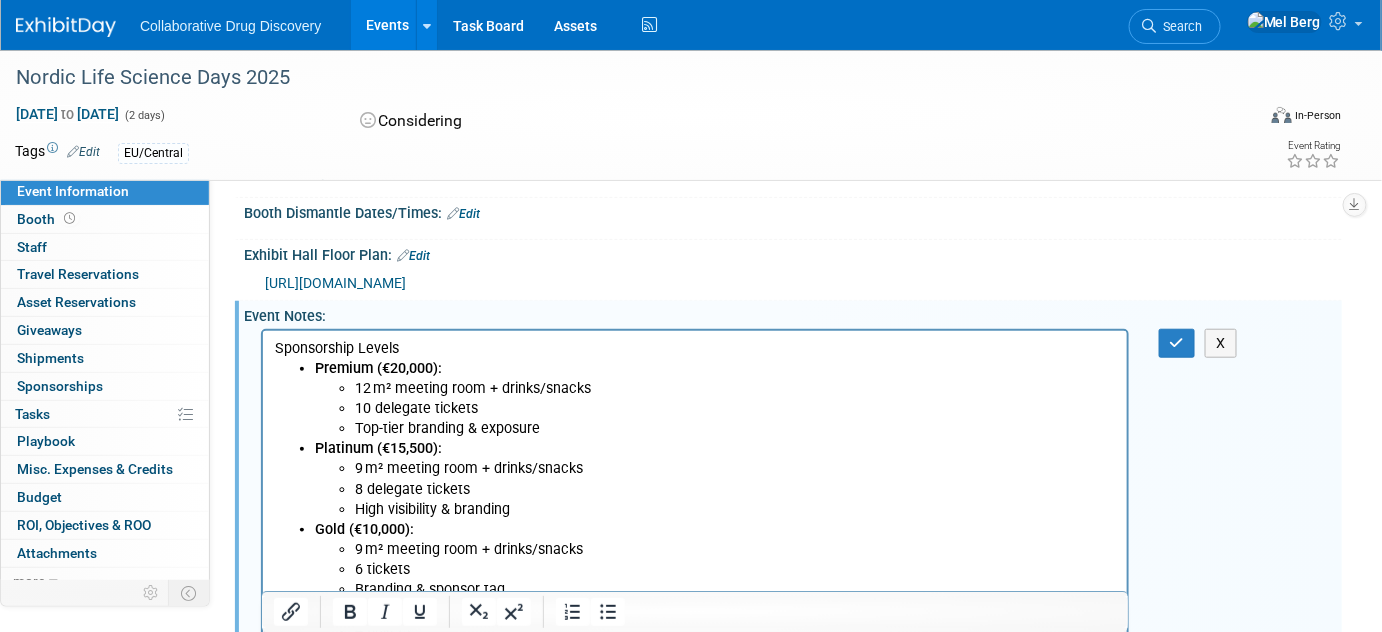 scroll, scrollTop: 452, scrollLeft: 0, axis: vertical 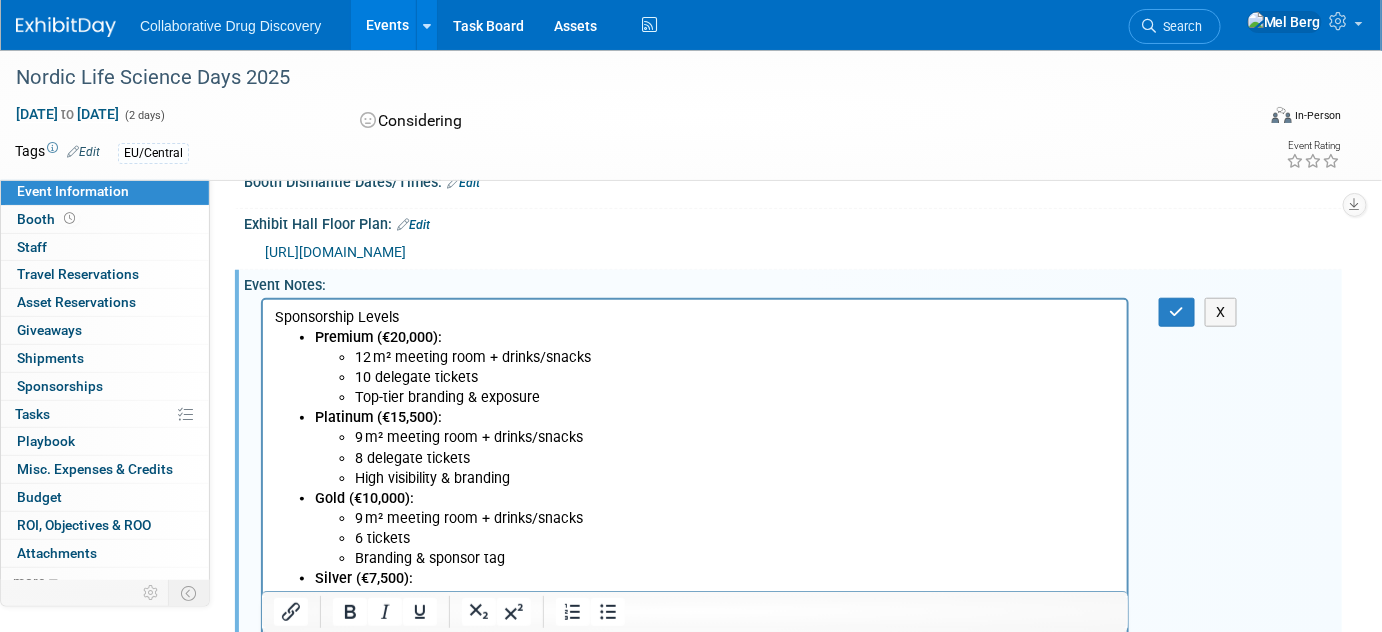 drag, startPoint x: 393, startPoint y: 314, endPoint x: 775, endPoint y: 581, distance: 466.06116 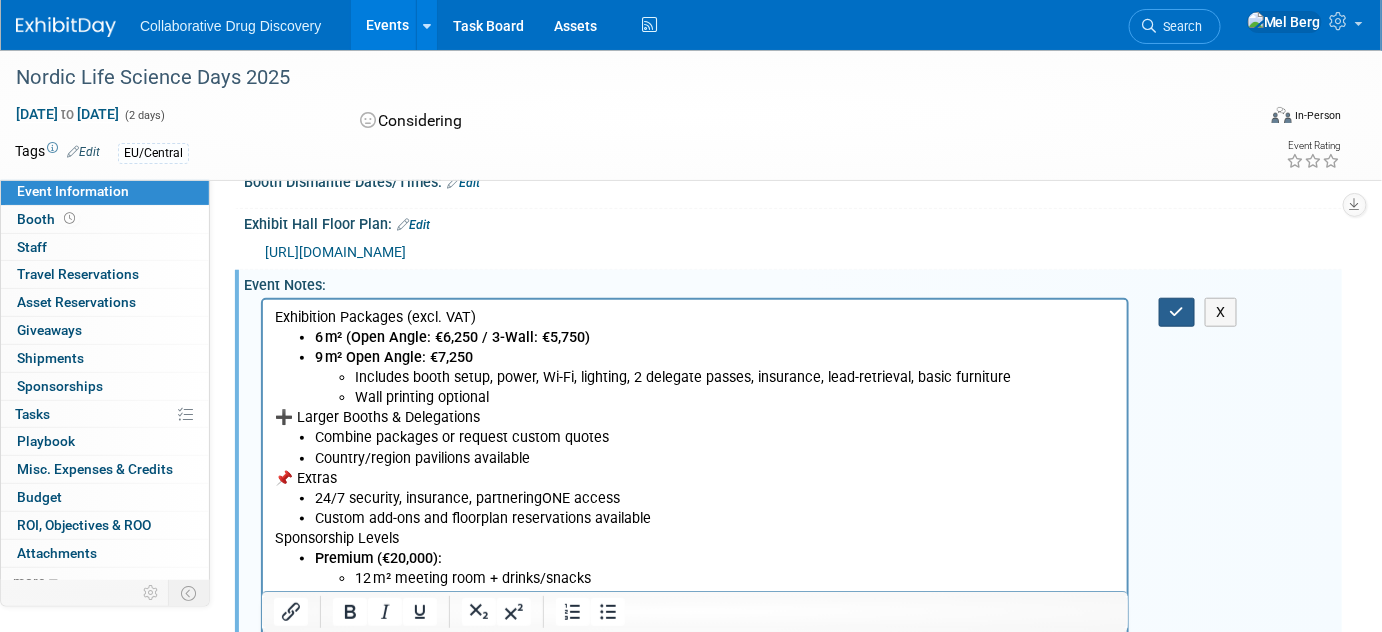 click at bounding box center [1177, 312] 